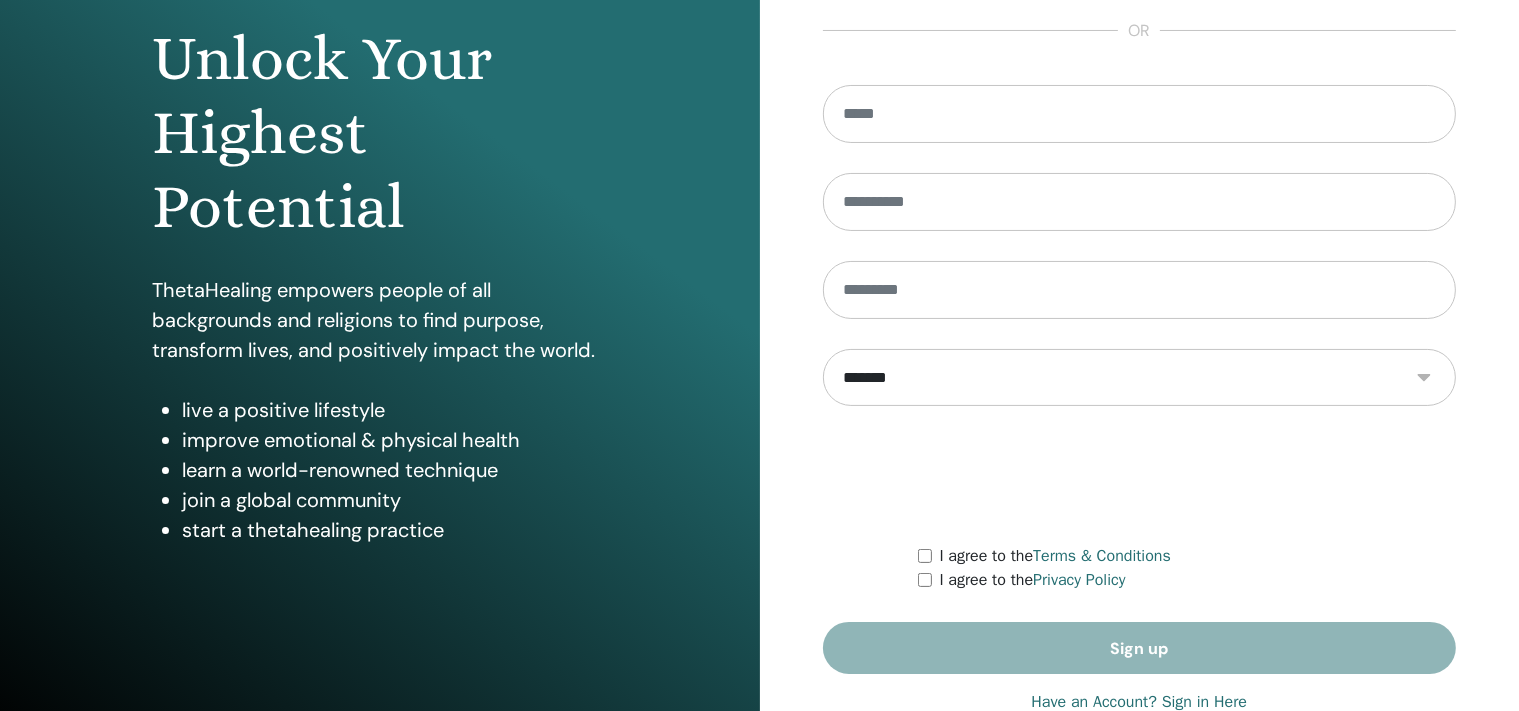 scroll, scrollTop: 248, scrollLeft: 0, axis: vertical 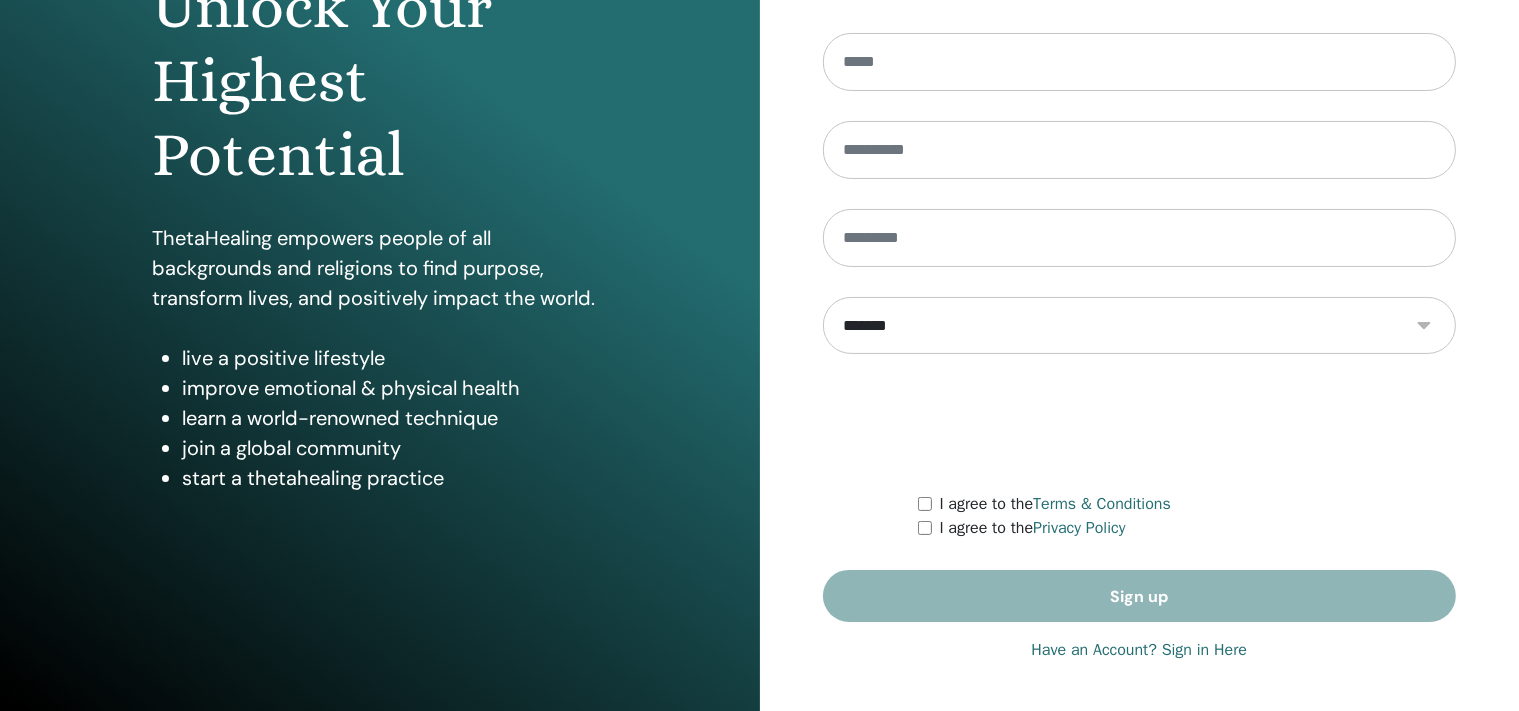 click on "Have an Account? Sign in Here" at bounding box center [1139, 650] 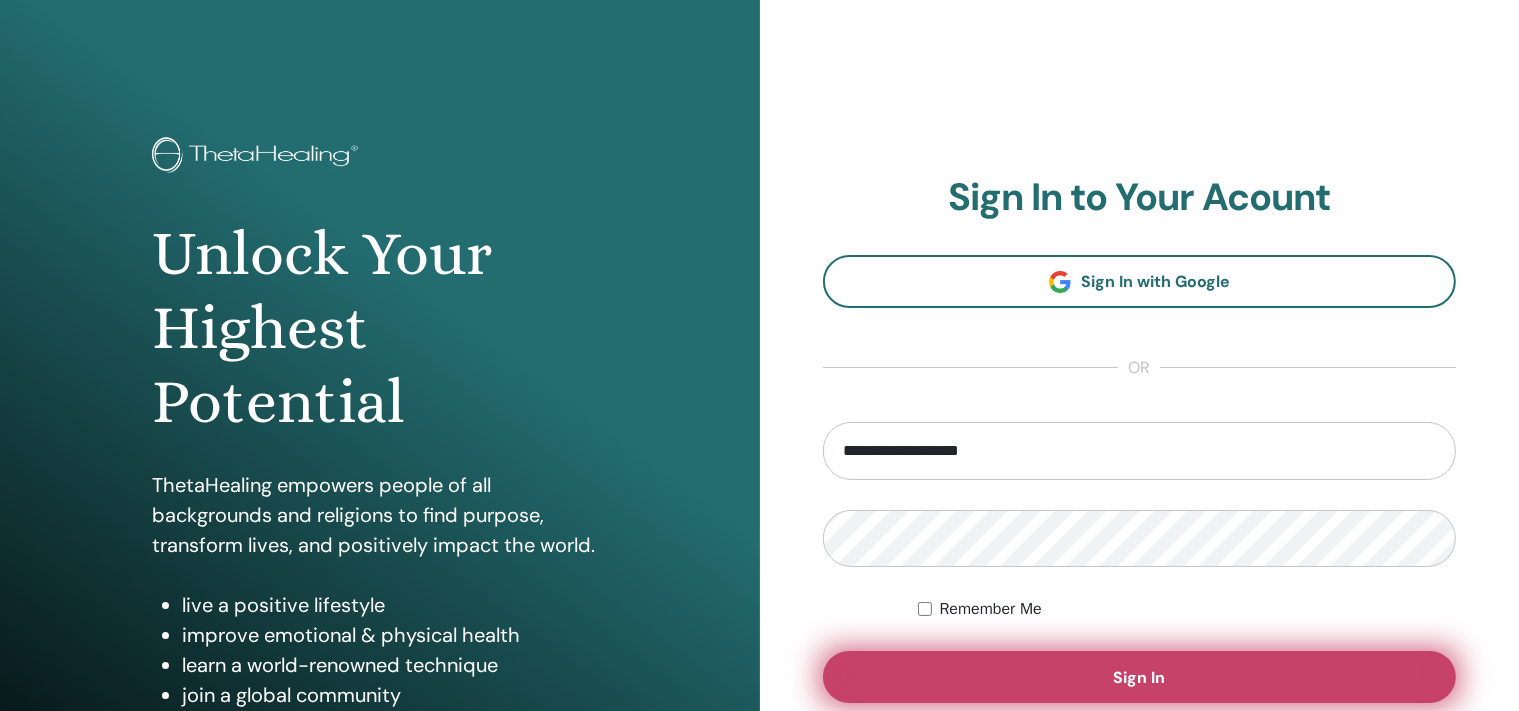 scroll, scrollTop: 0, scrollLeft: 0, axis: both 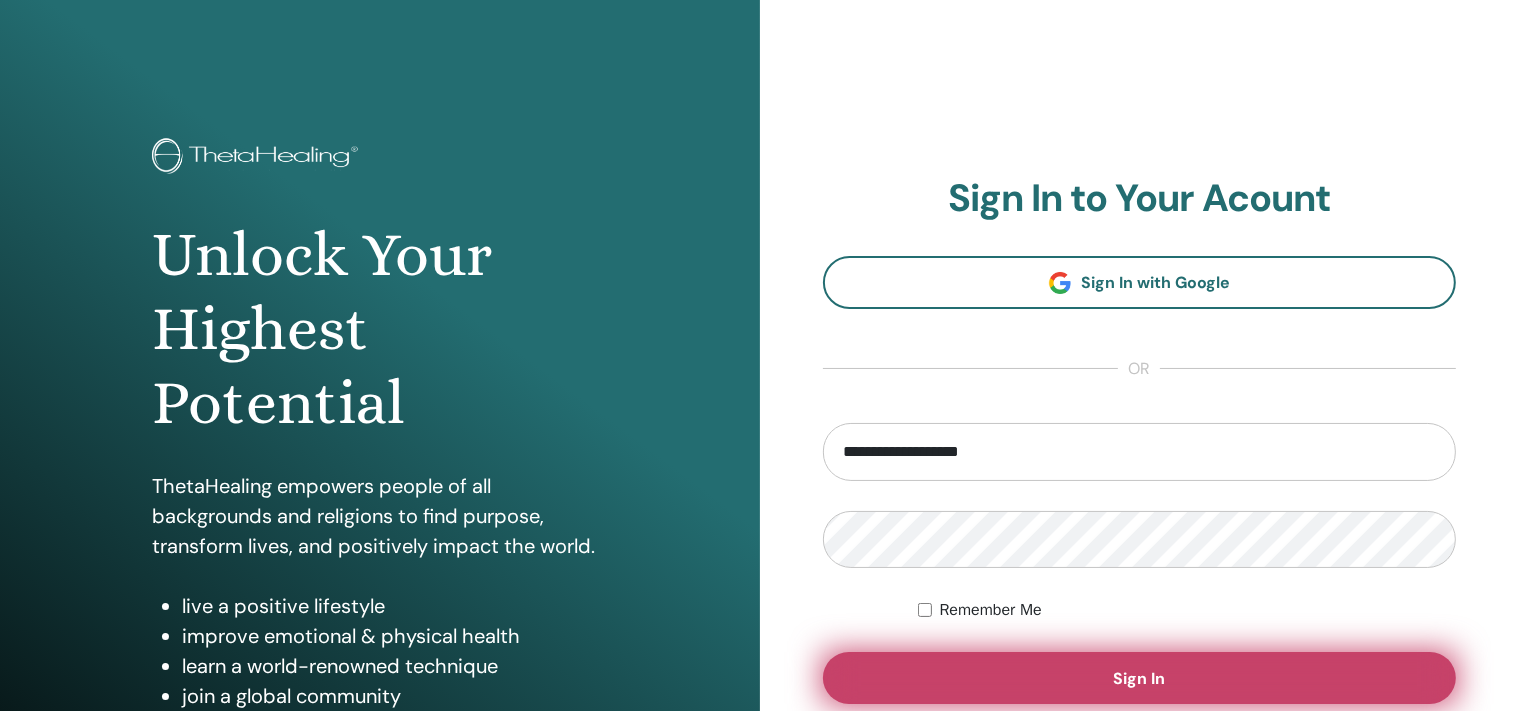 click on "Sign In" at bounding box center (1139, 678) 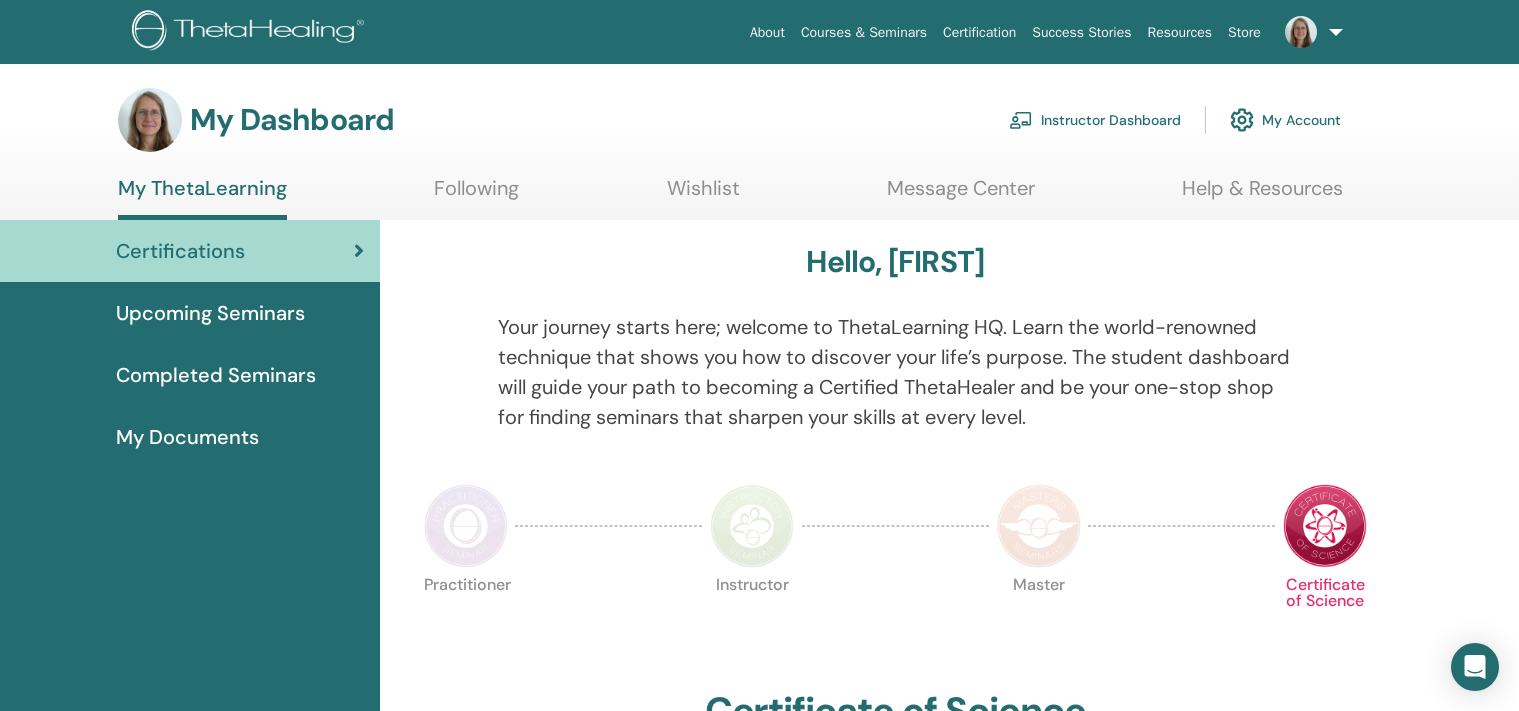 scroll, scrollTop: 0, scrollLeft: 0, axis: both 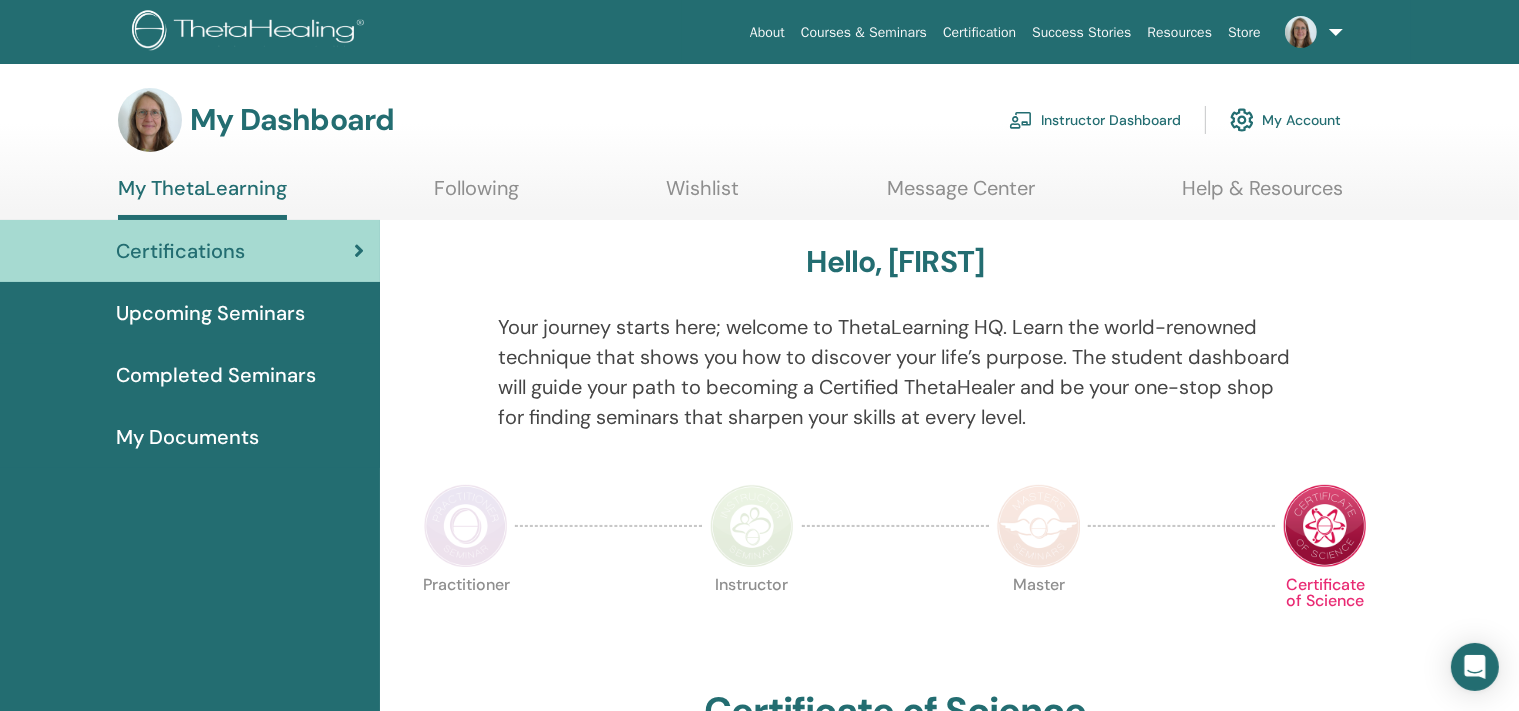click on "Instructor Dashboard" at bounding box center (1095, 120) 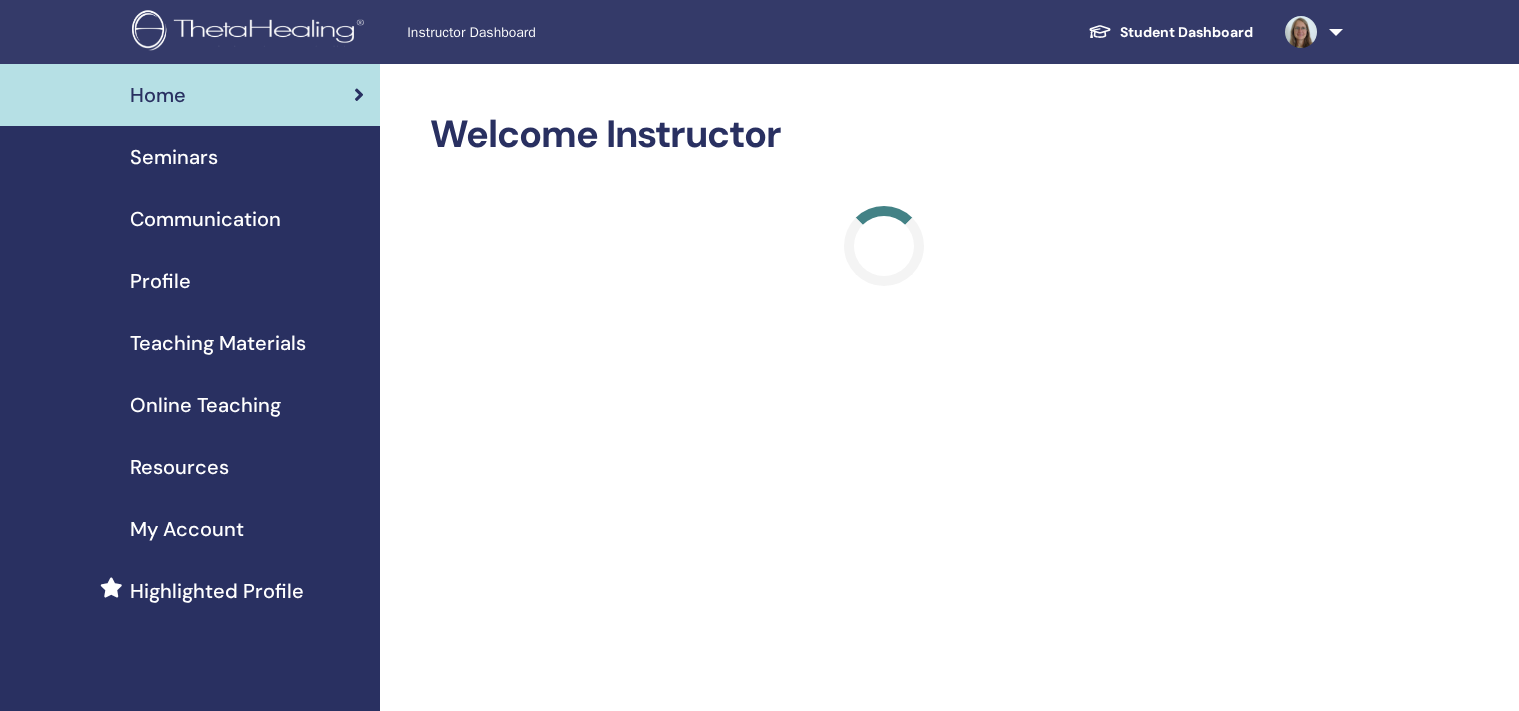 scroll, scrollTop: 0, scrollLeft: 0, axis: both 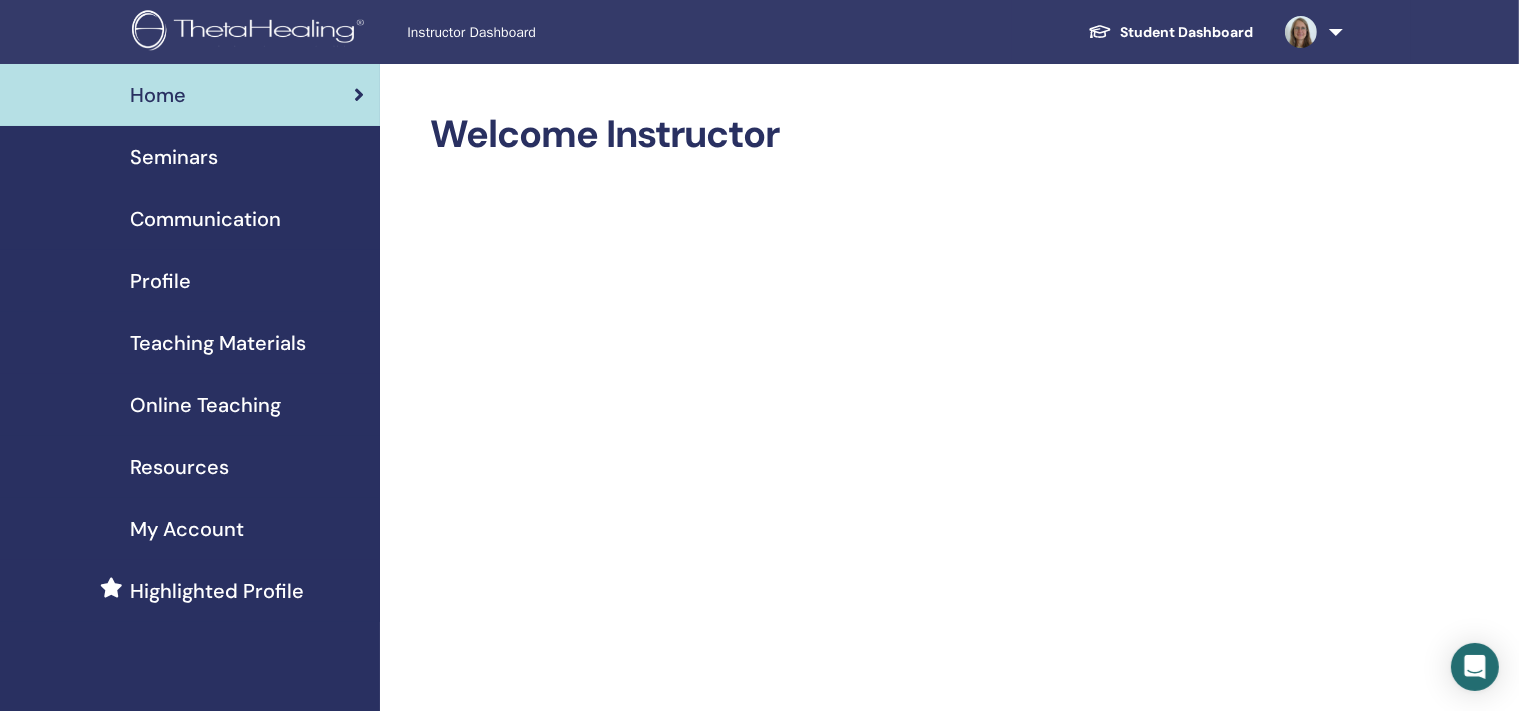 click on "Seminars" at bounding box center [174, 157] 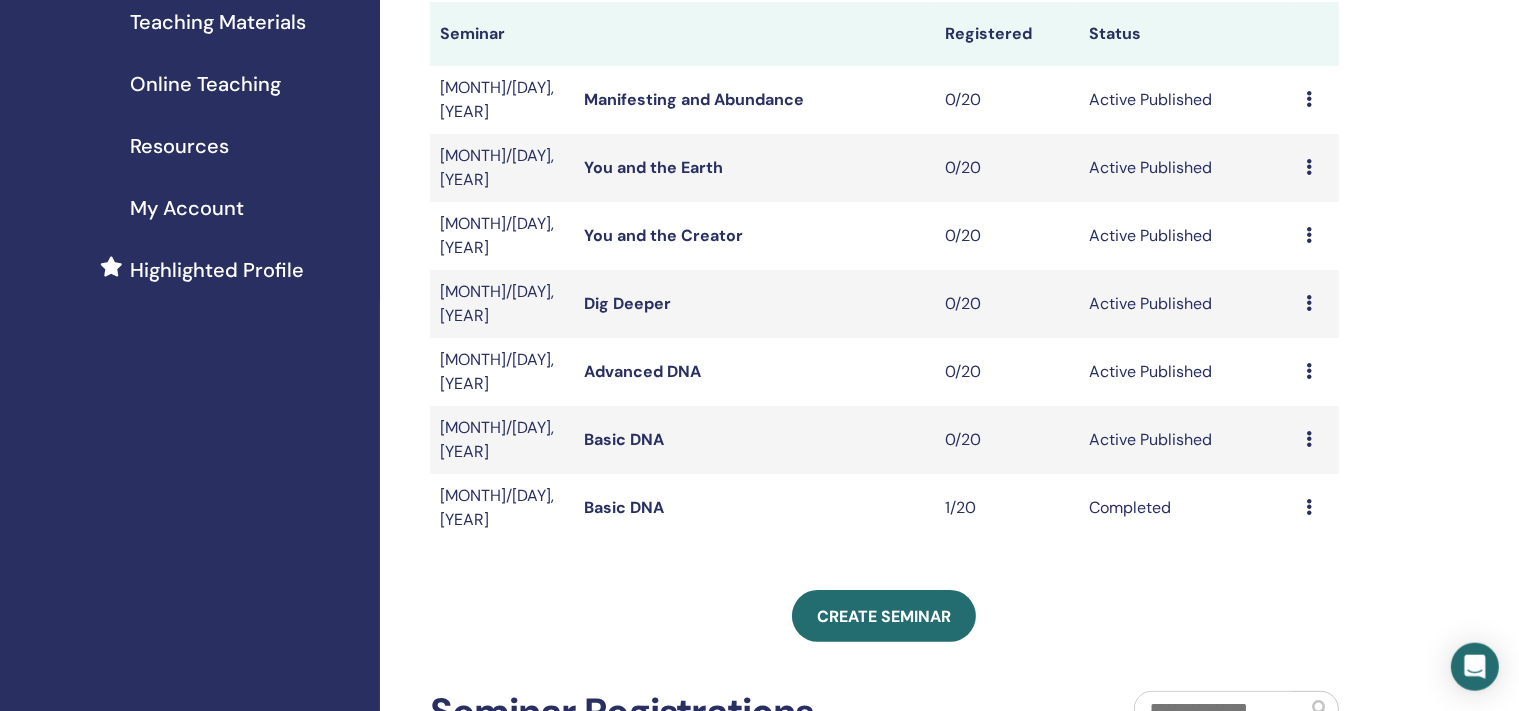 scroll, scrollTop: 340, scrollLeft: 0, axis: vertical 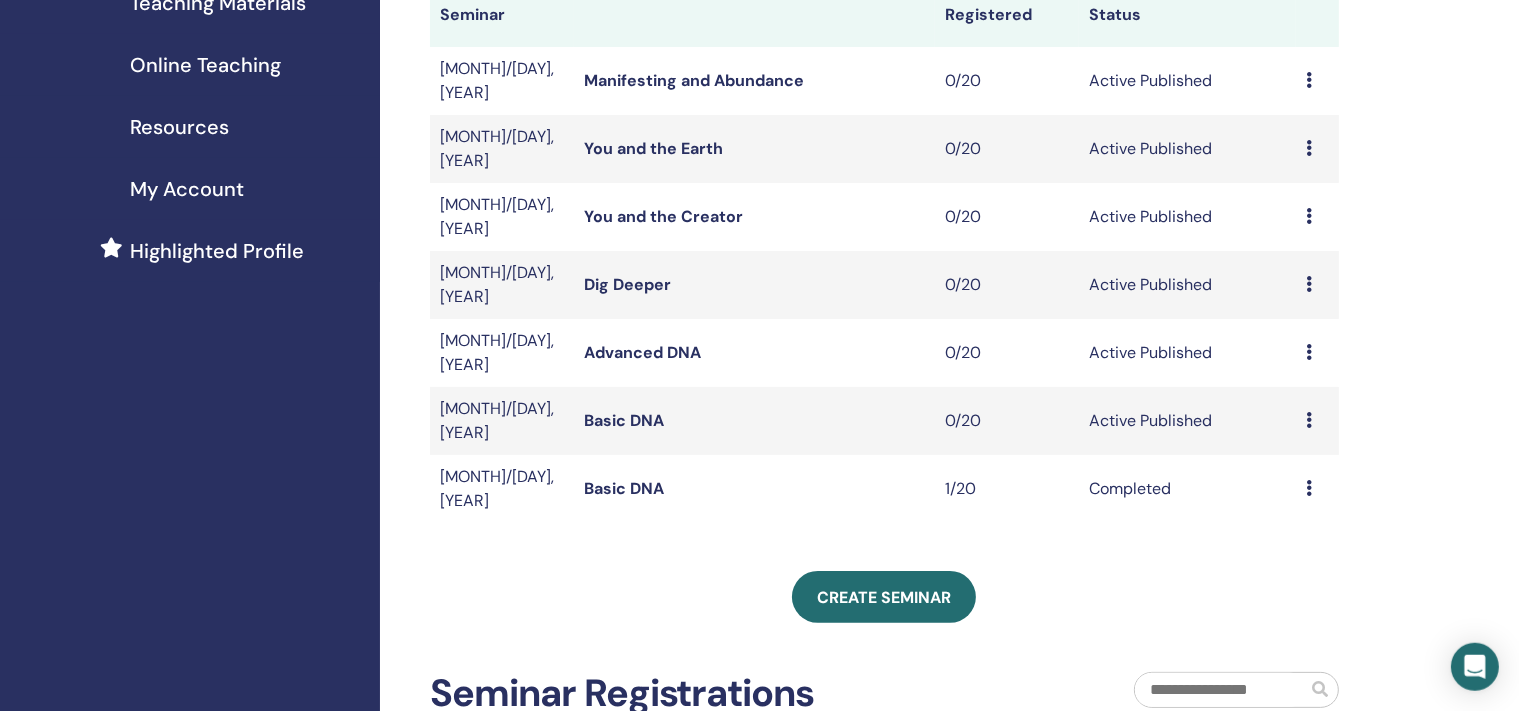 click on "Preview Edit Attendees Cancel" at bounding box center (1317, 421) 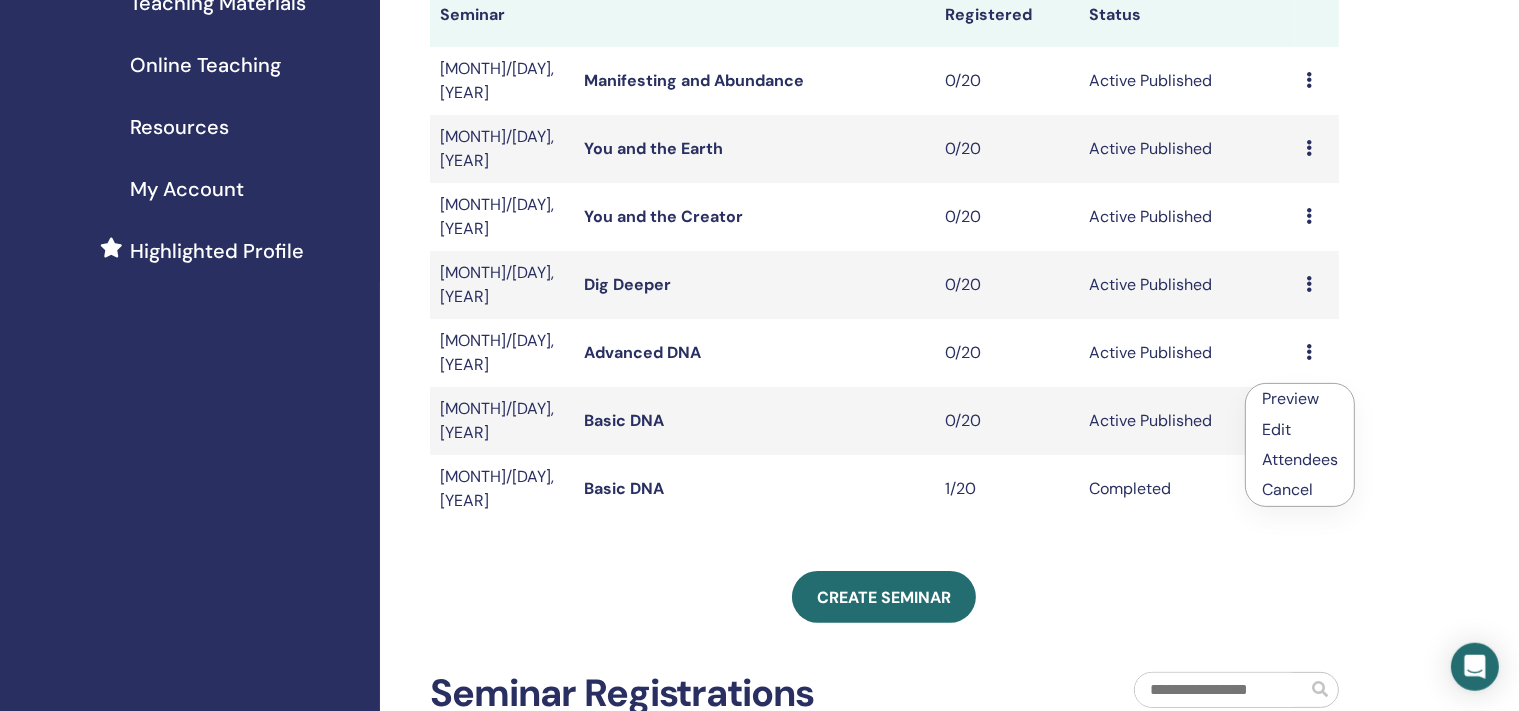 click on "Edit" at bounding box center [1276, 429] 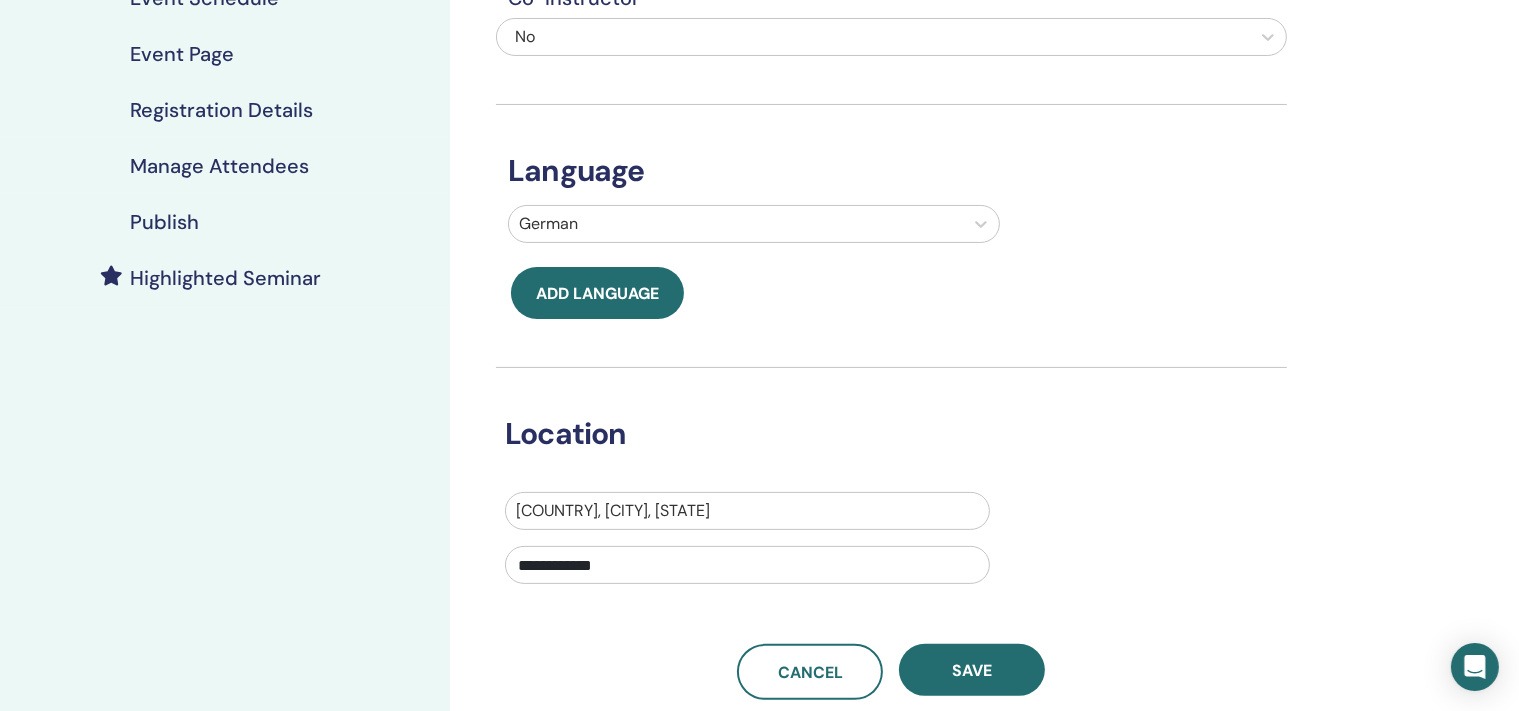 scroll, scrollTop: 344, scrollLeft: 0, axis: vertical 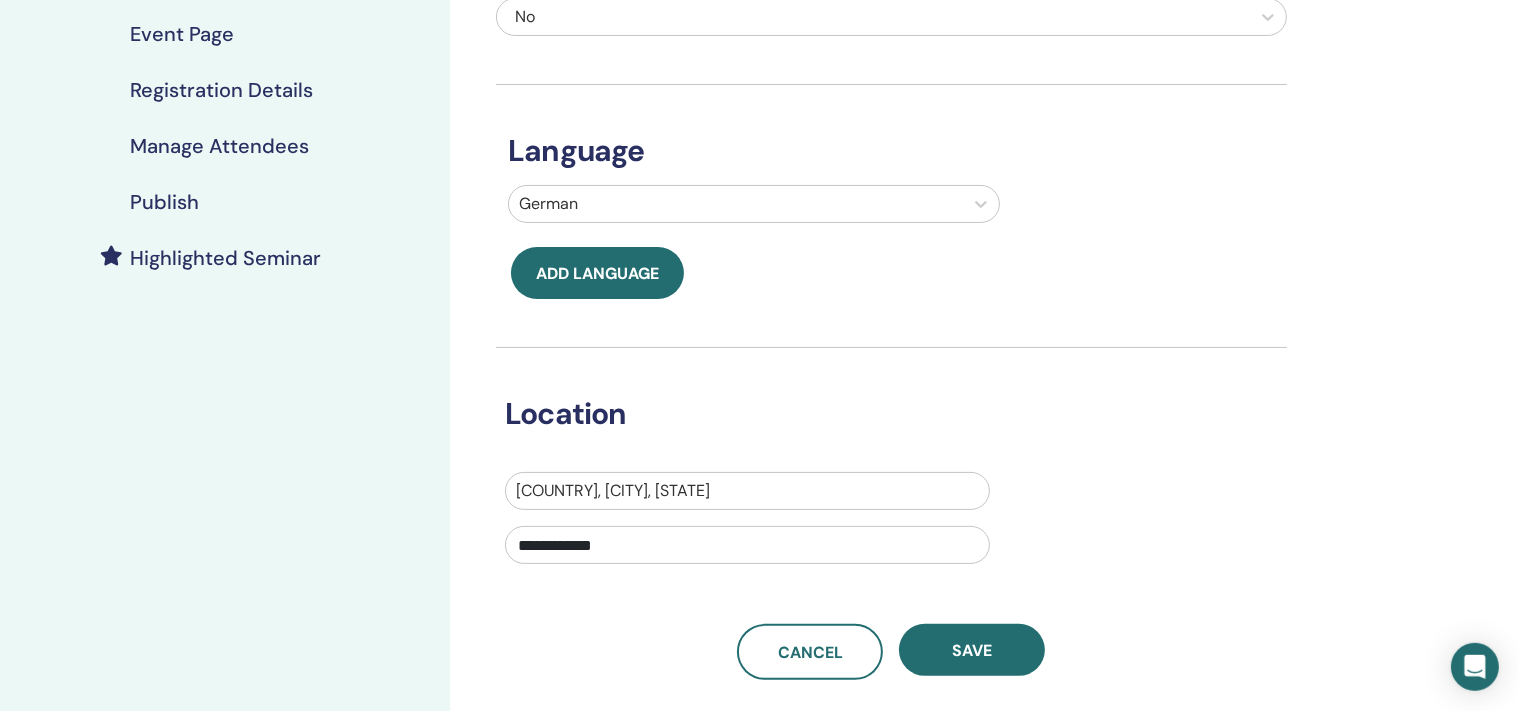 drag, startPoint x: 617, startPoint y: 549, endPoint x: 416, endPoint y: 530, distance: 201.89601 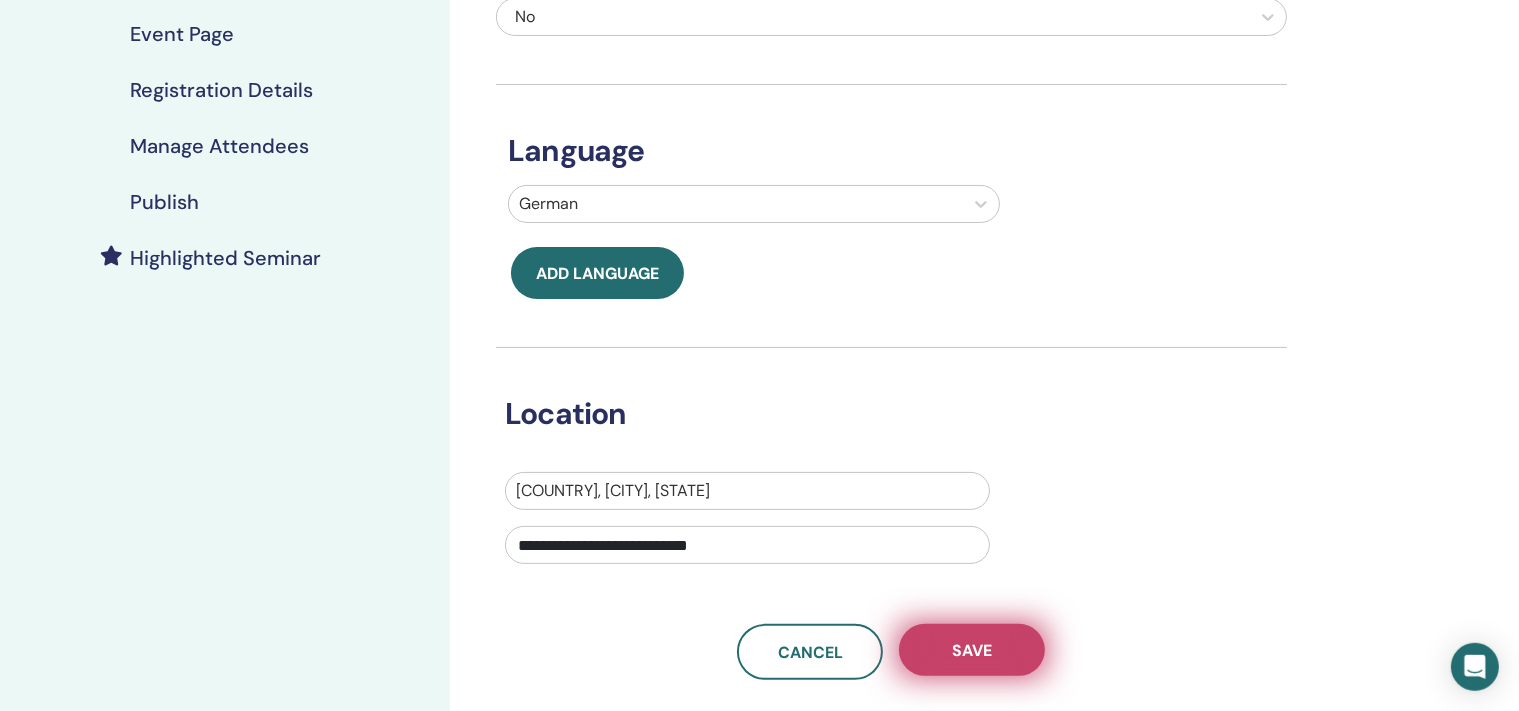 type on "**********" 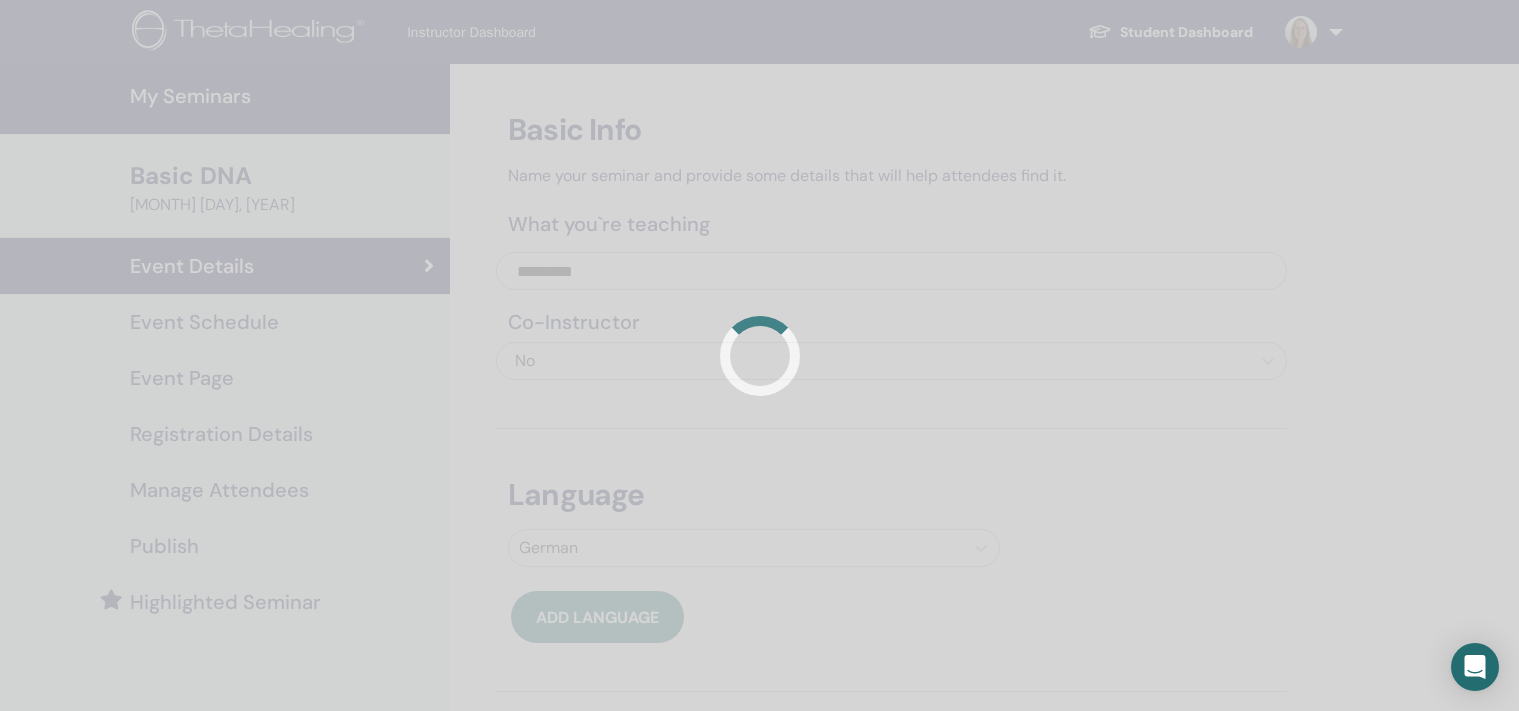 scroll, scrollTop: 0, scrollLeft: 0, axis: both 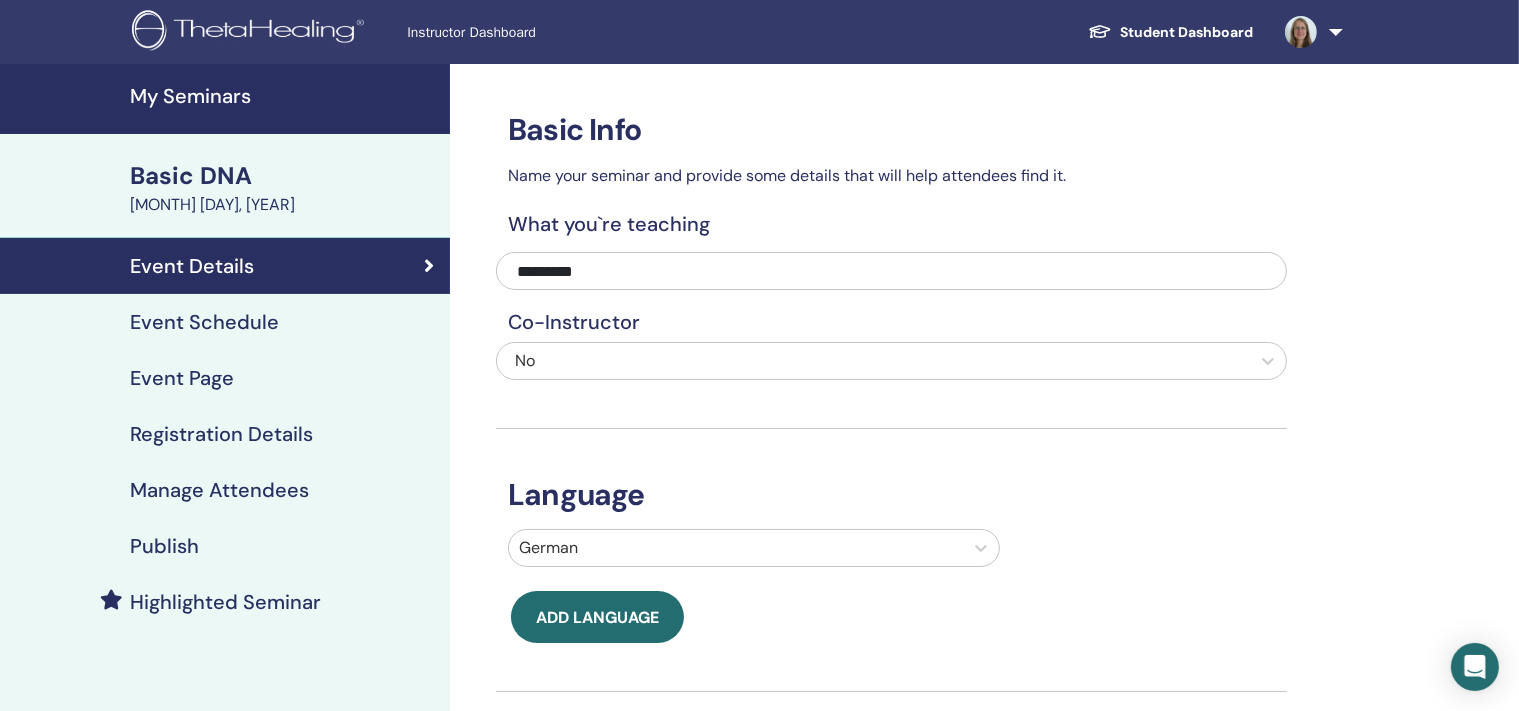 click on "Event Page" at bounding box center (182, 378) 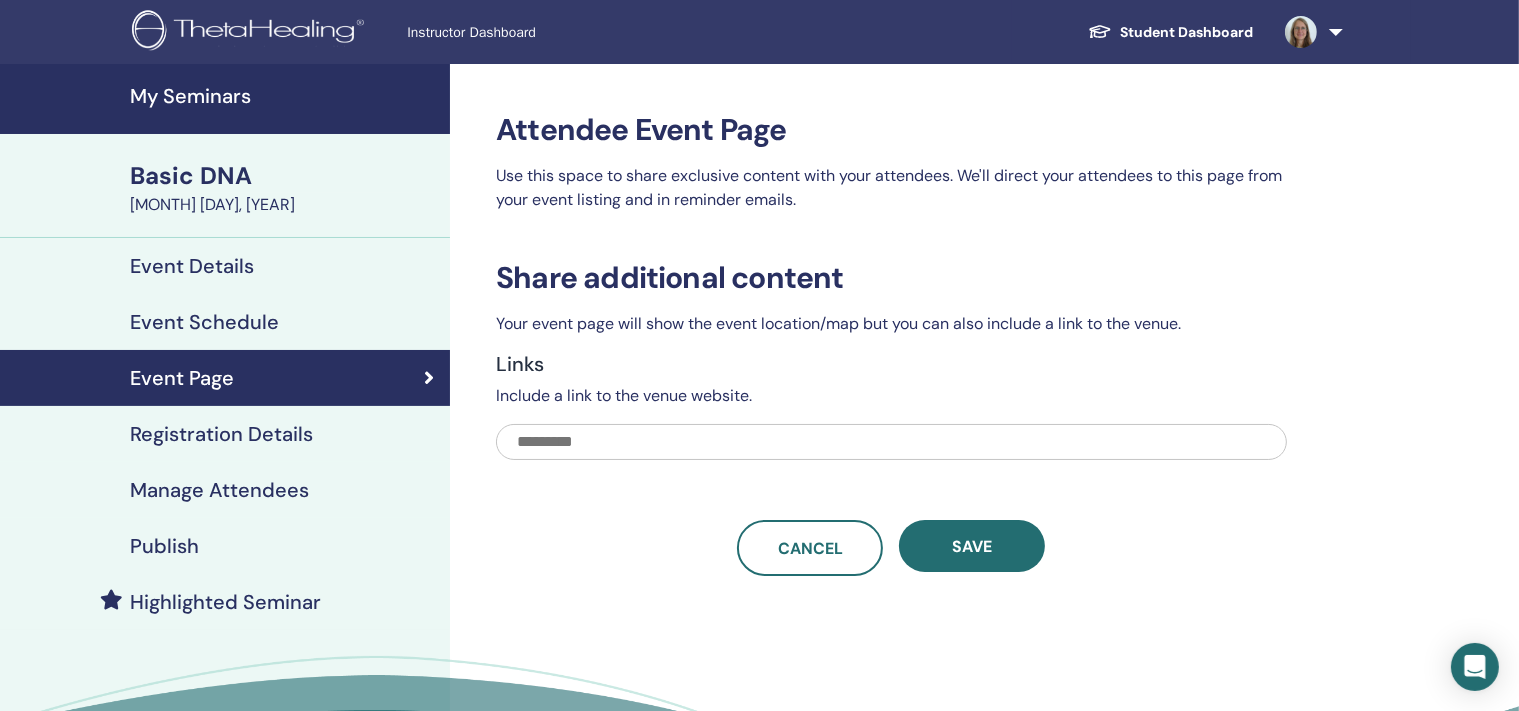 click on "Publish" at bounding box center [164, 546] 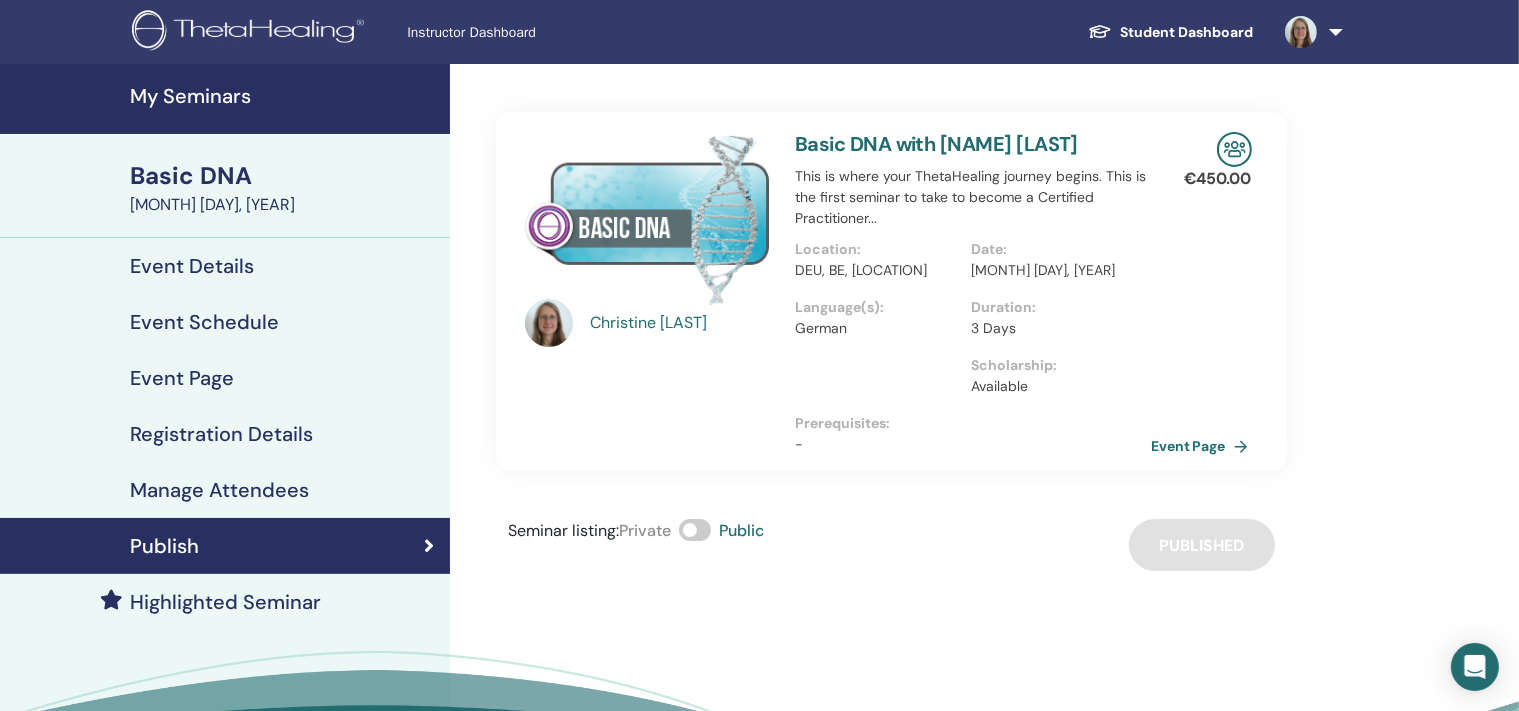 click on "Event Page" at bounding box center [1203, 446] 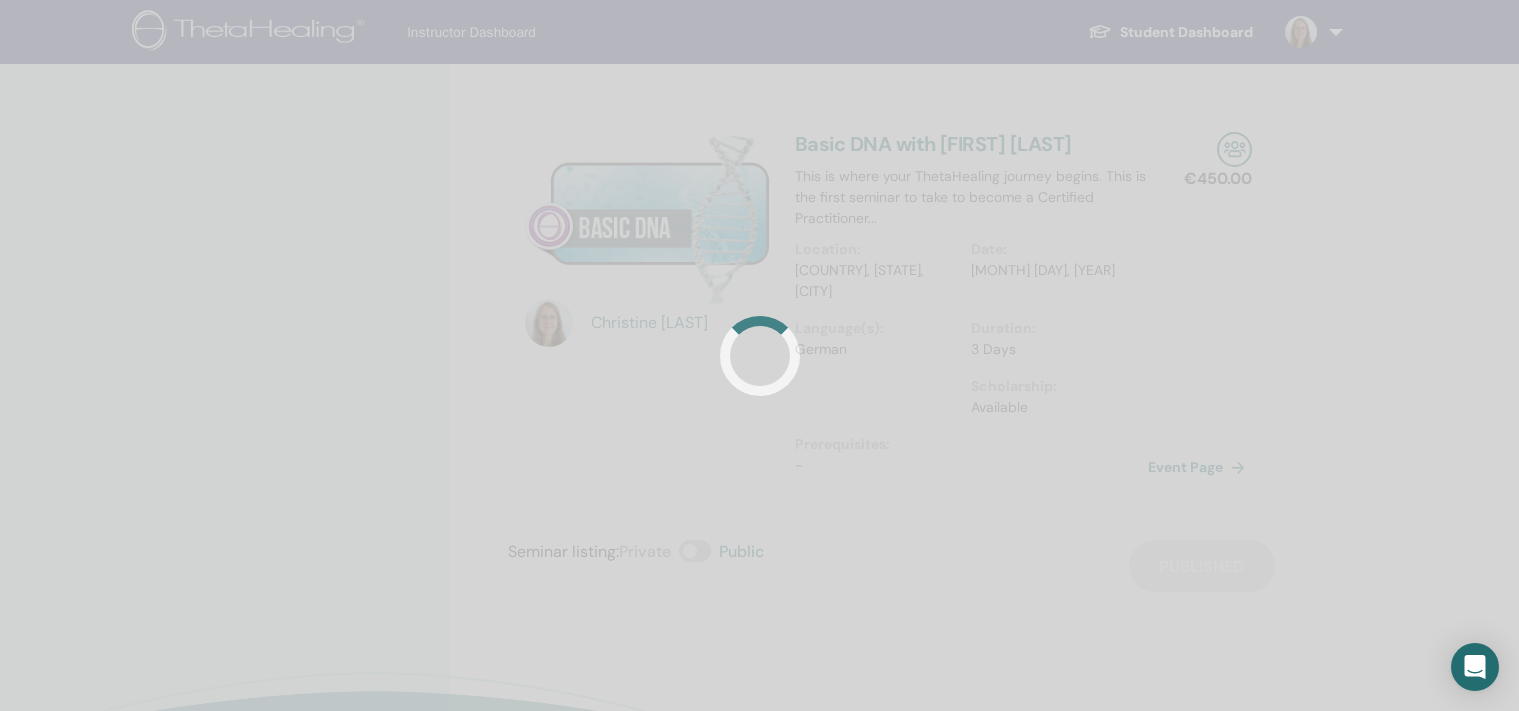 scroll, scrollTop: 0, scrollLeft: 0, axis: both 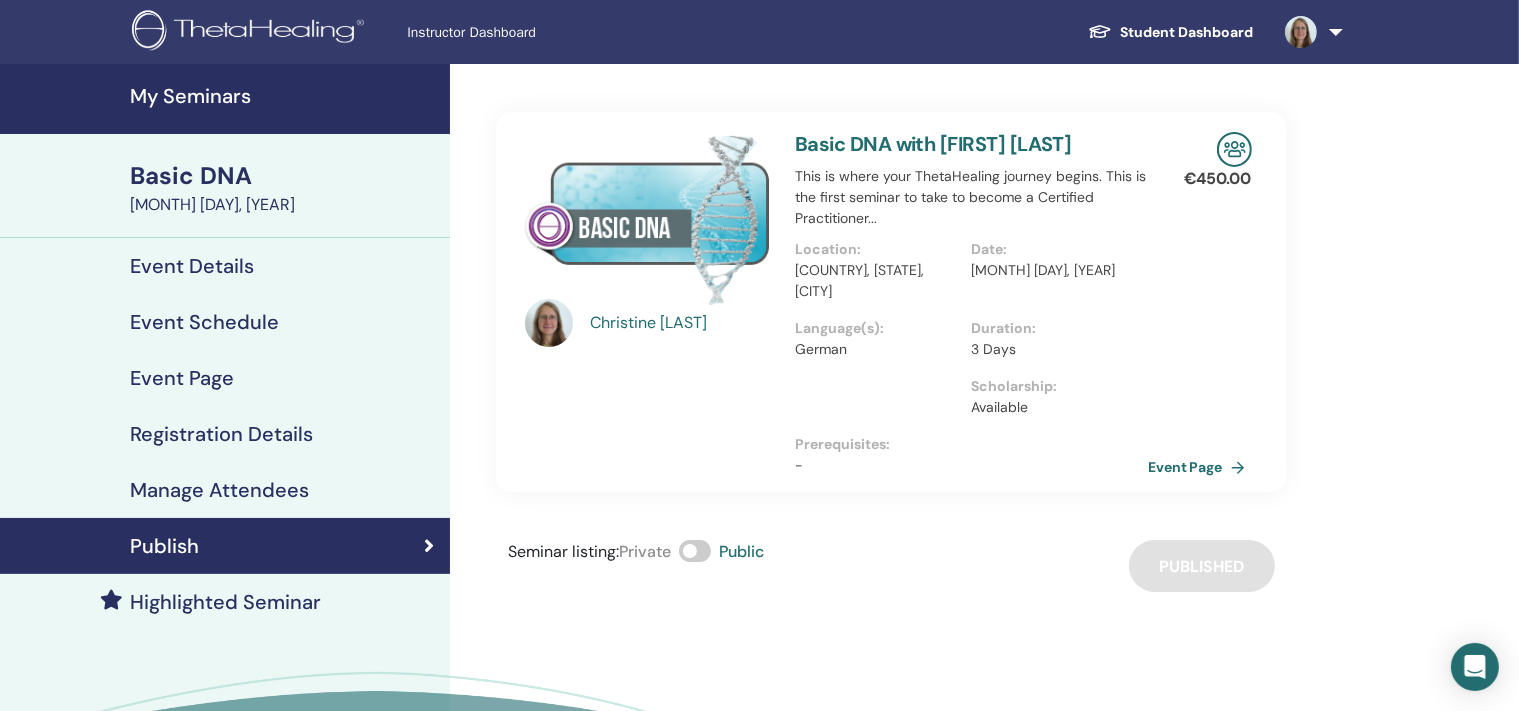 click on "My Seminars" at bounding box center (284, 96) 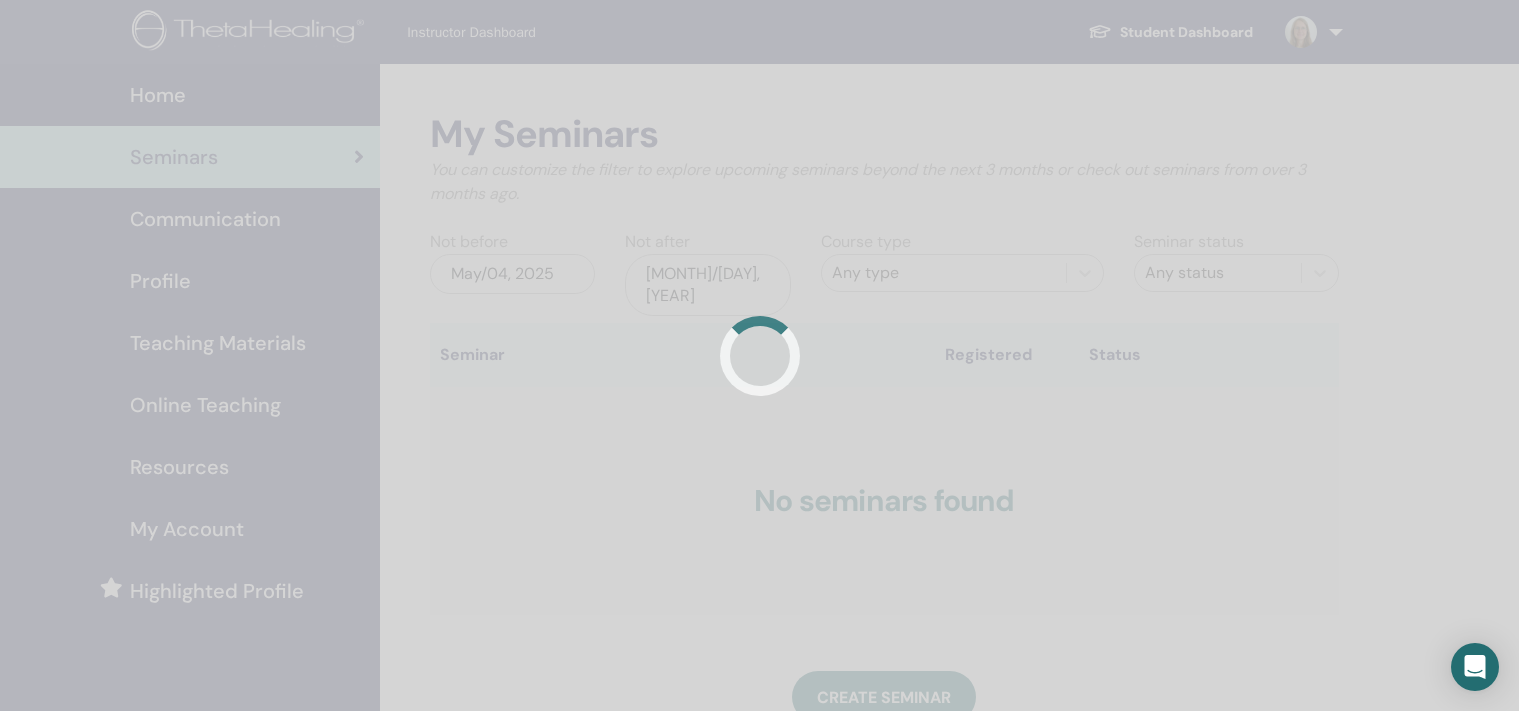 scroll, scrollTop: 0, scrollLeft: 0, axis: both 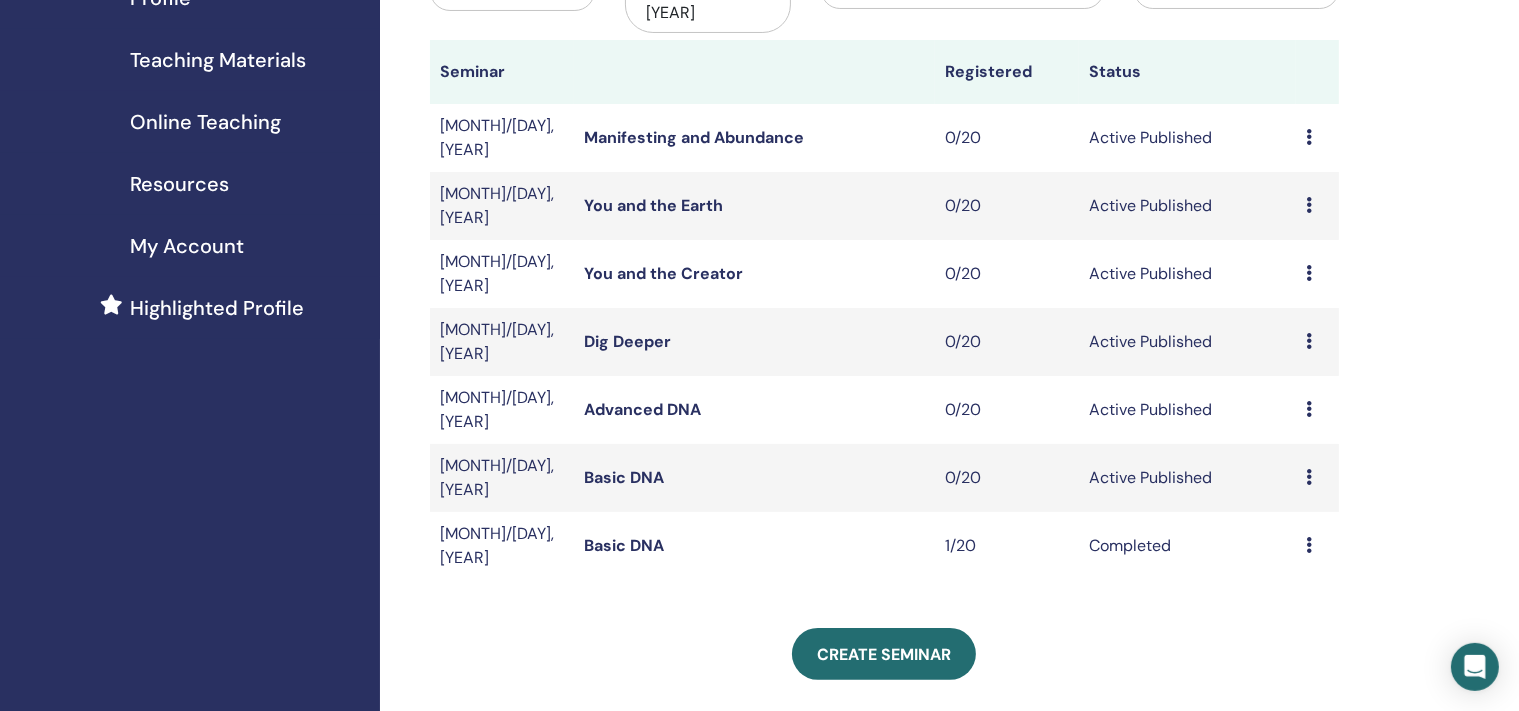 click at bounding box center (1309, 409) 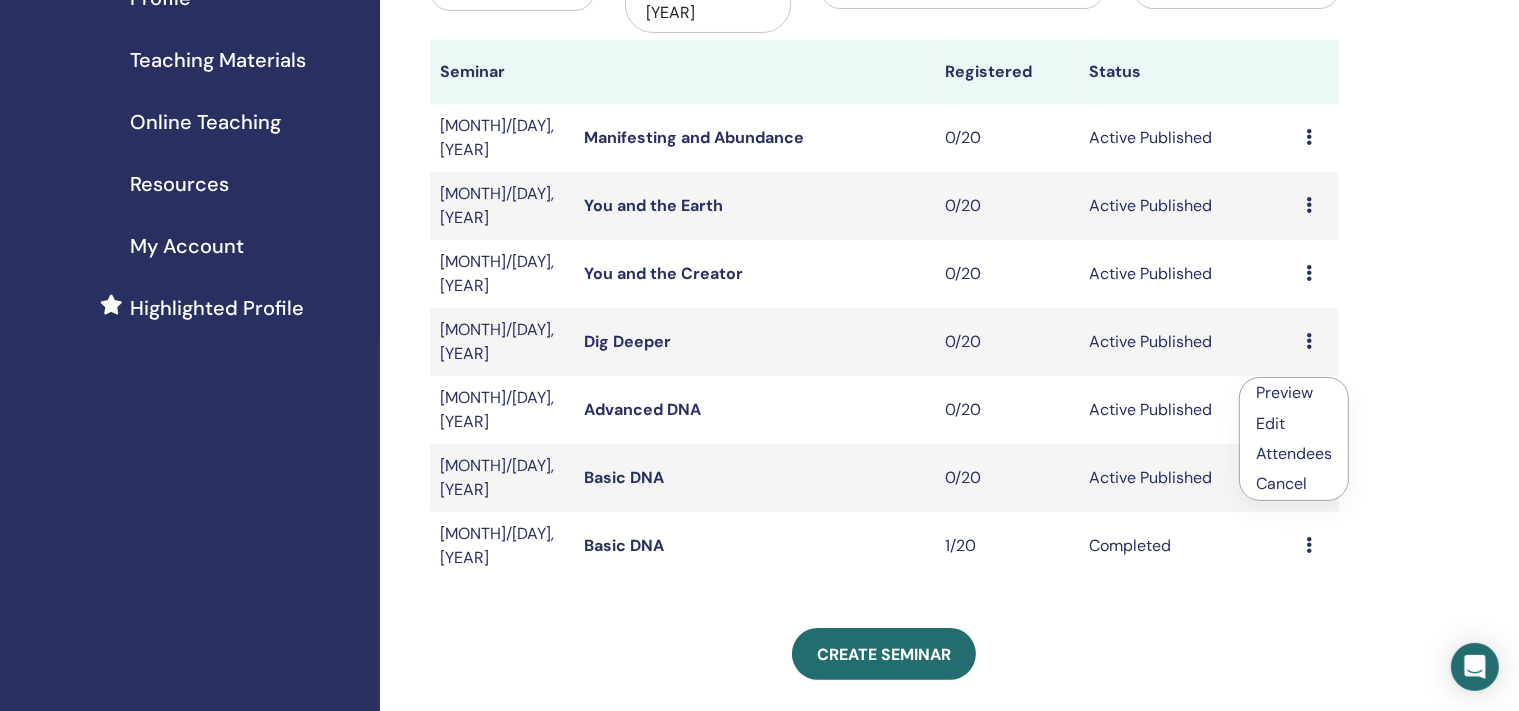 click on "Edit" at bounding box center [1270, 423] 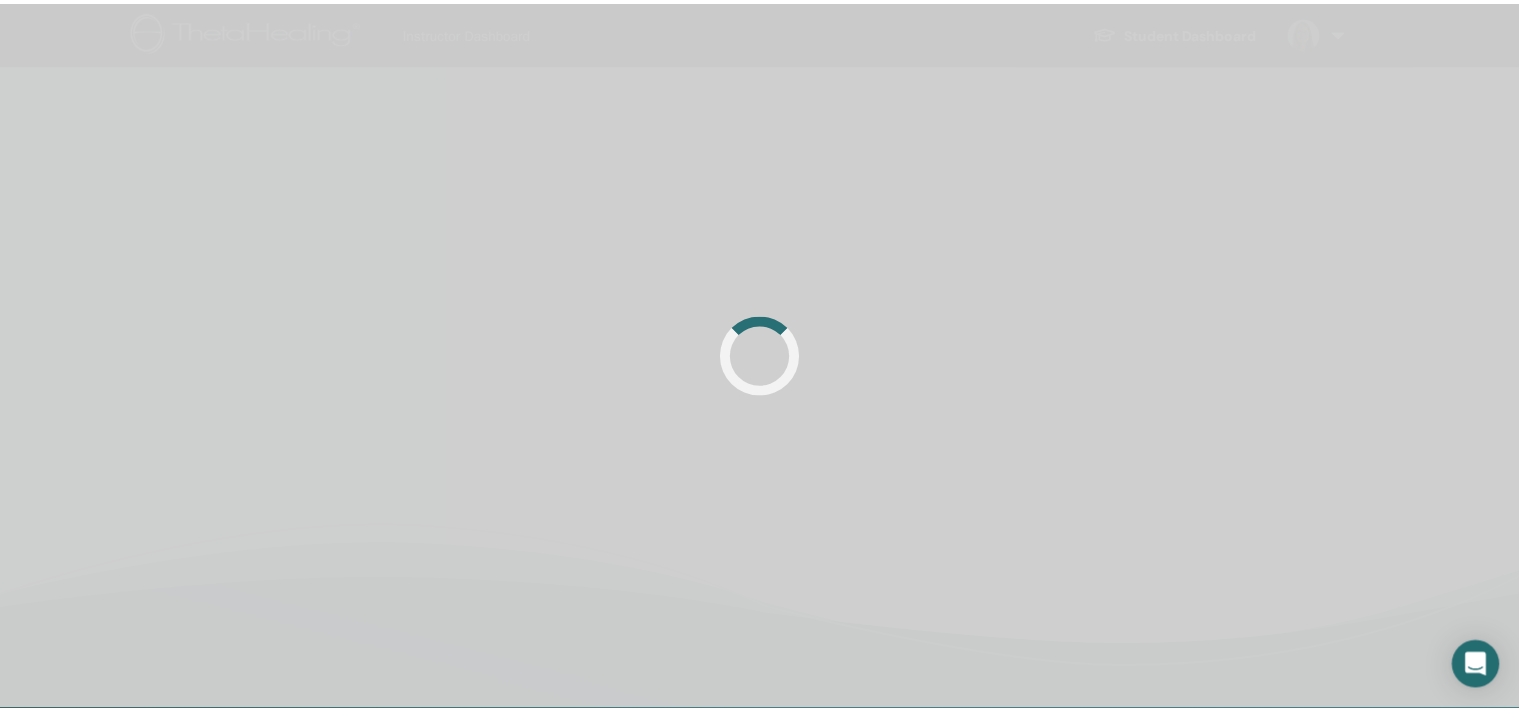 scroll, scrollTop: 0, scrollLeft: 0, axis: both 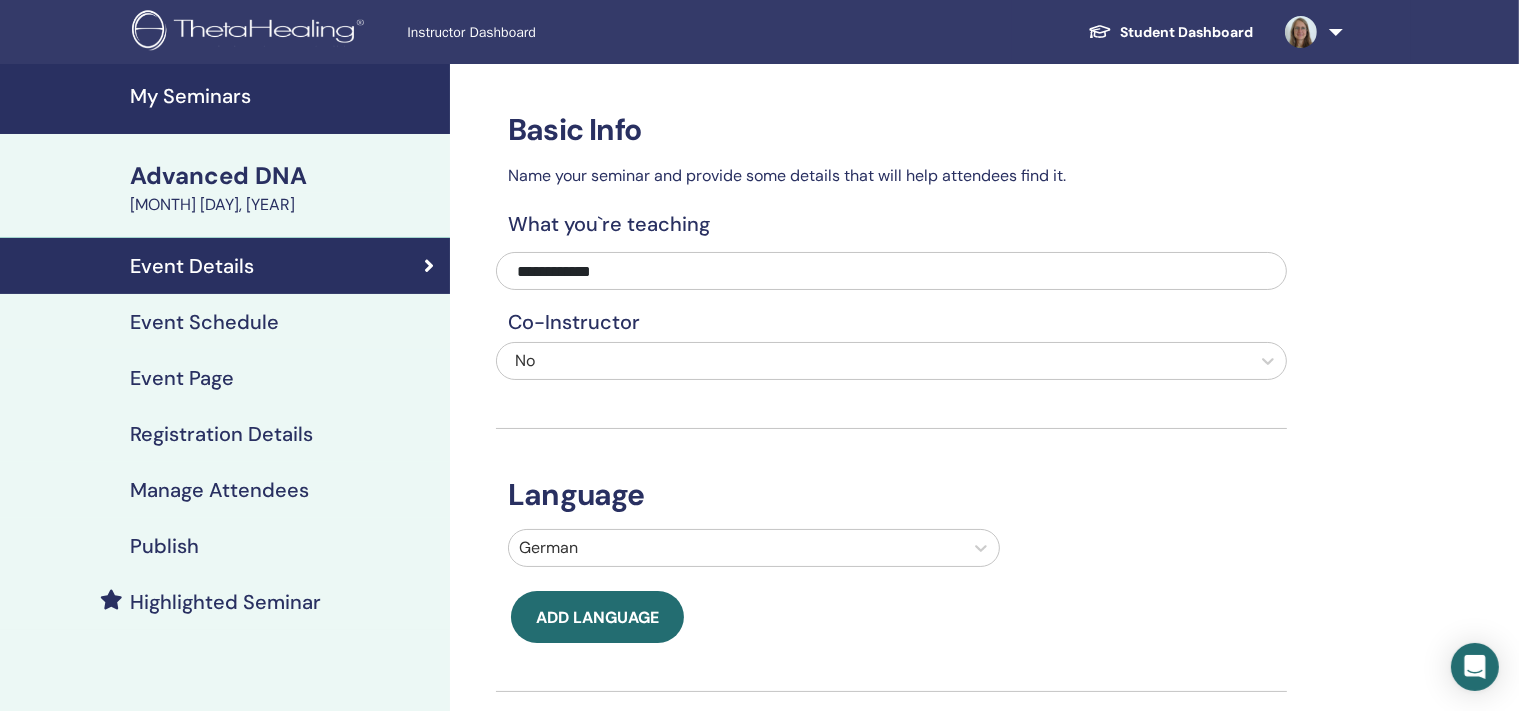 click on "Event Page" at bounding box center [182, 378] 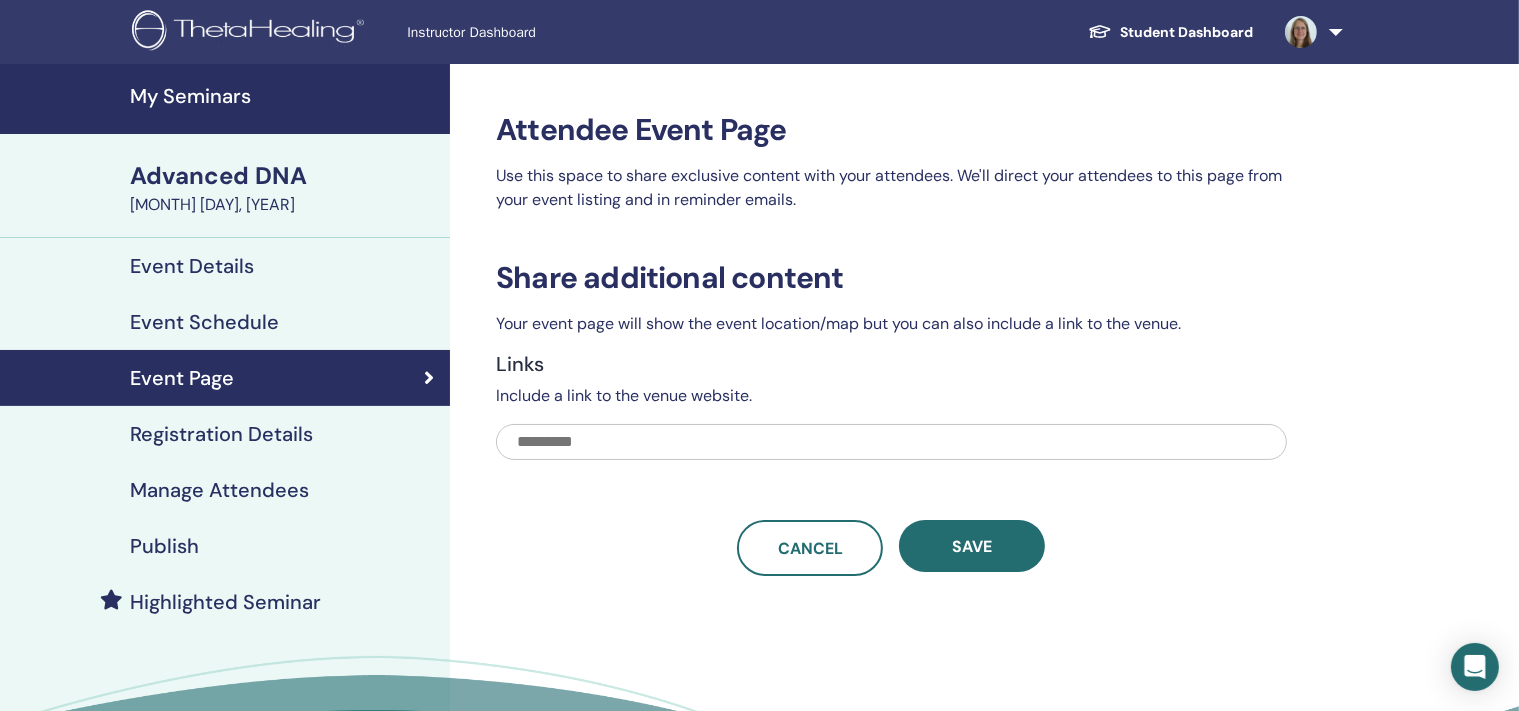 click on "Event Details" at bounding box center [192, 266] 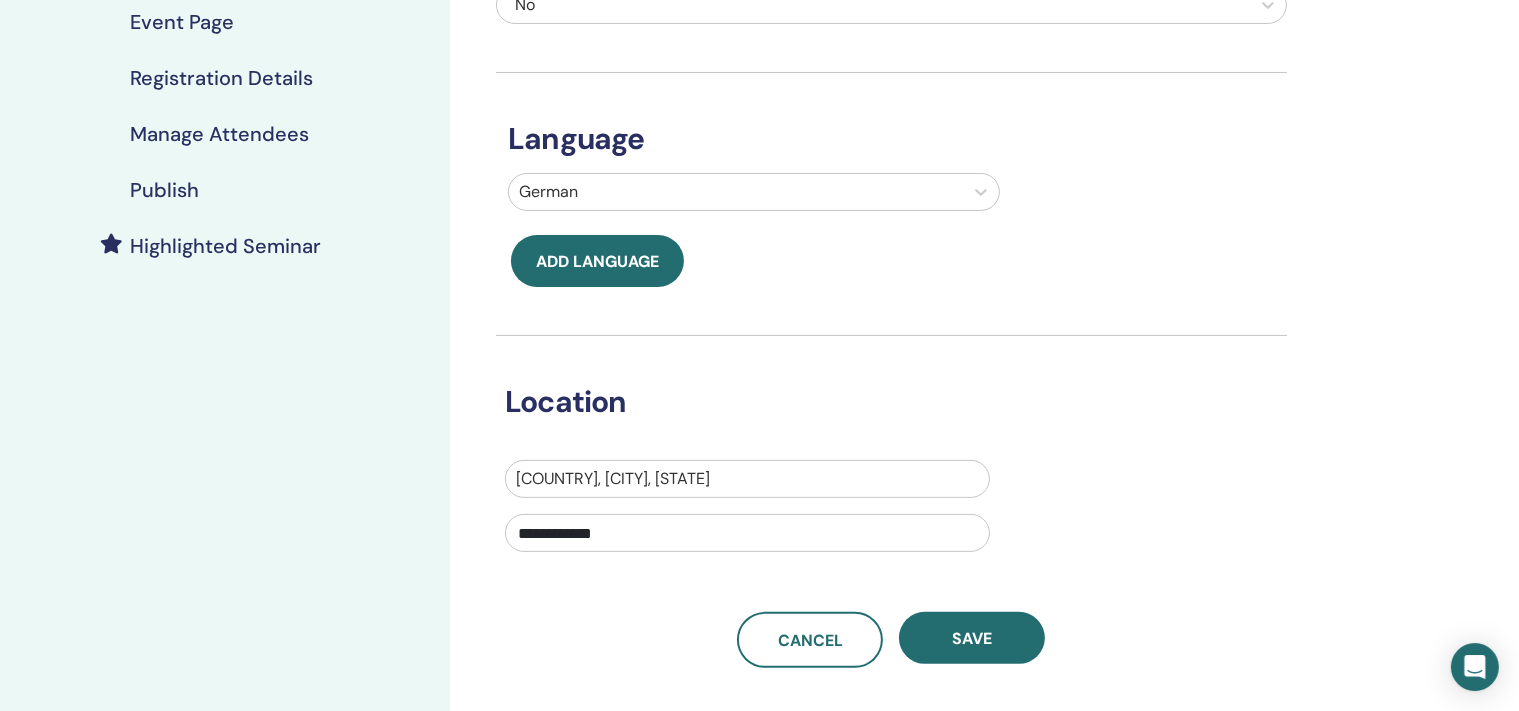 scroll, scrollTop: 402, scrollLeft: 0, axis: vertical 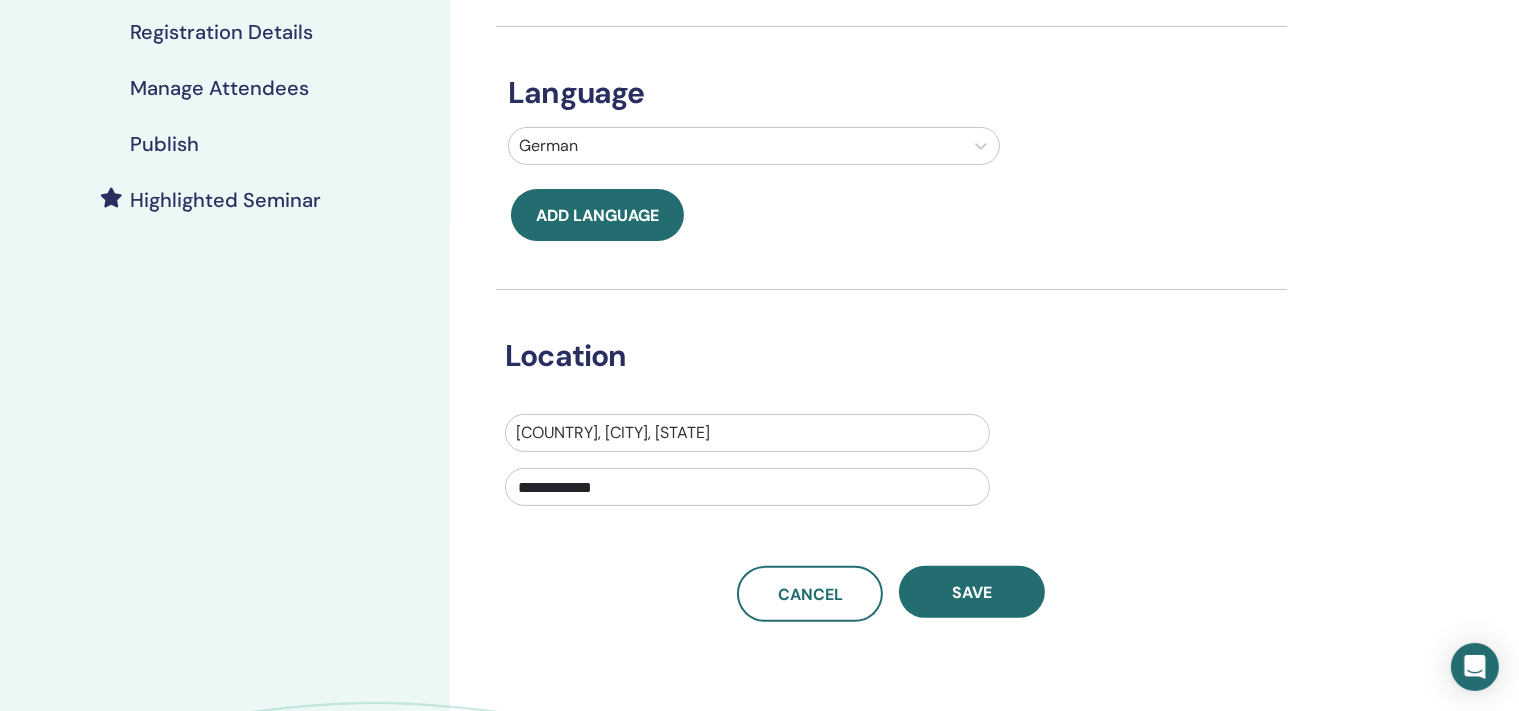 drag, startPoint x: 627, startPoint y: 485, endPoint x: 359, endPoint y: 468, distance: 268.53864 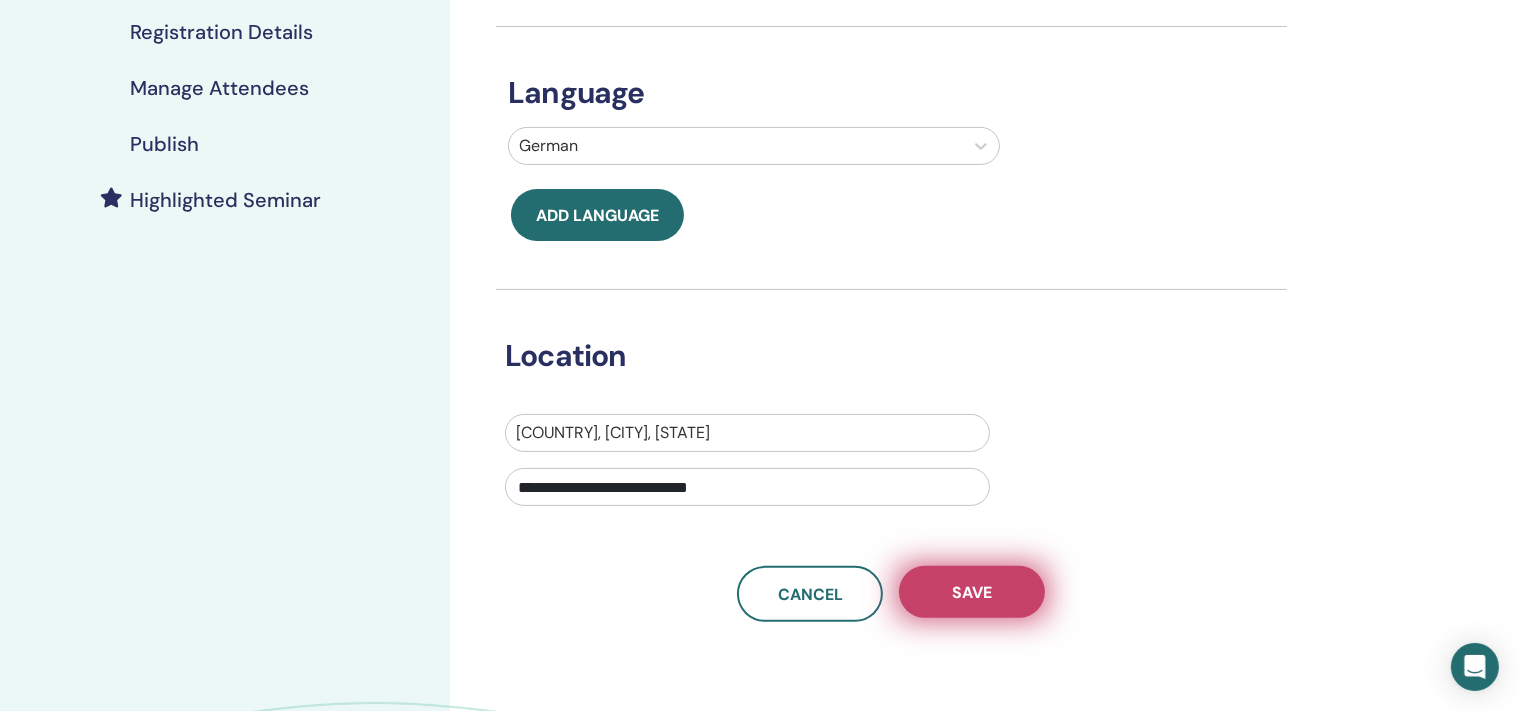 type on "**********" 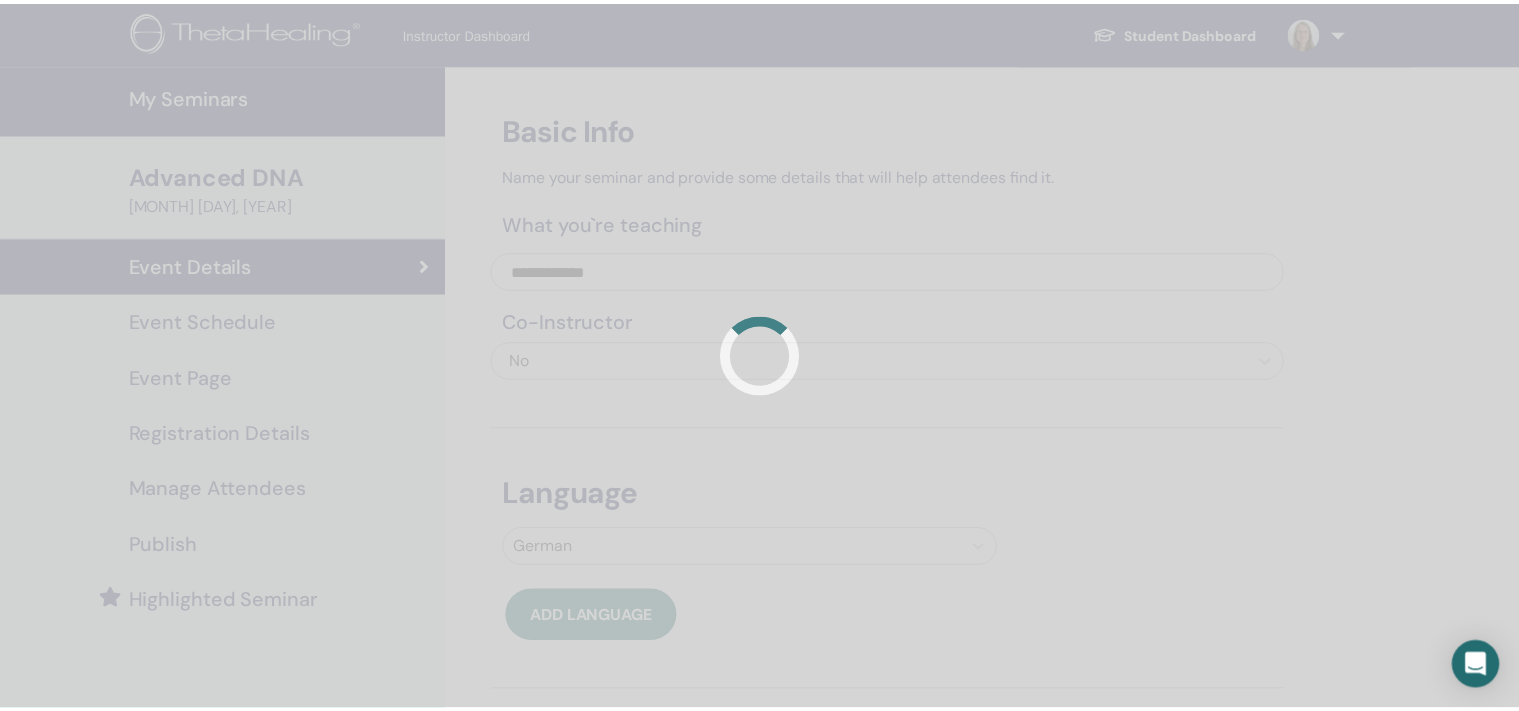 scroll, scrollTop: 0, scrollLeft: 0, axis: both 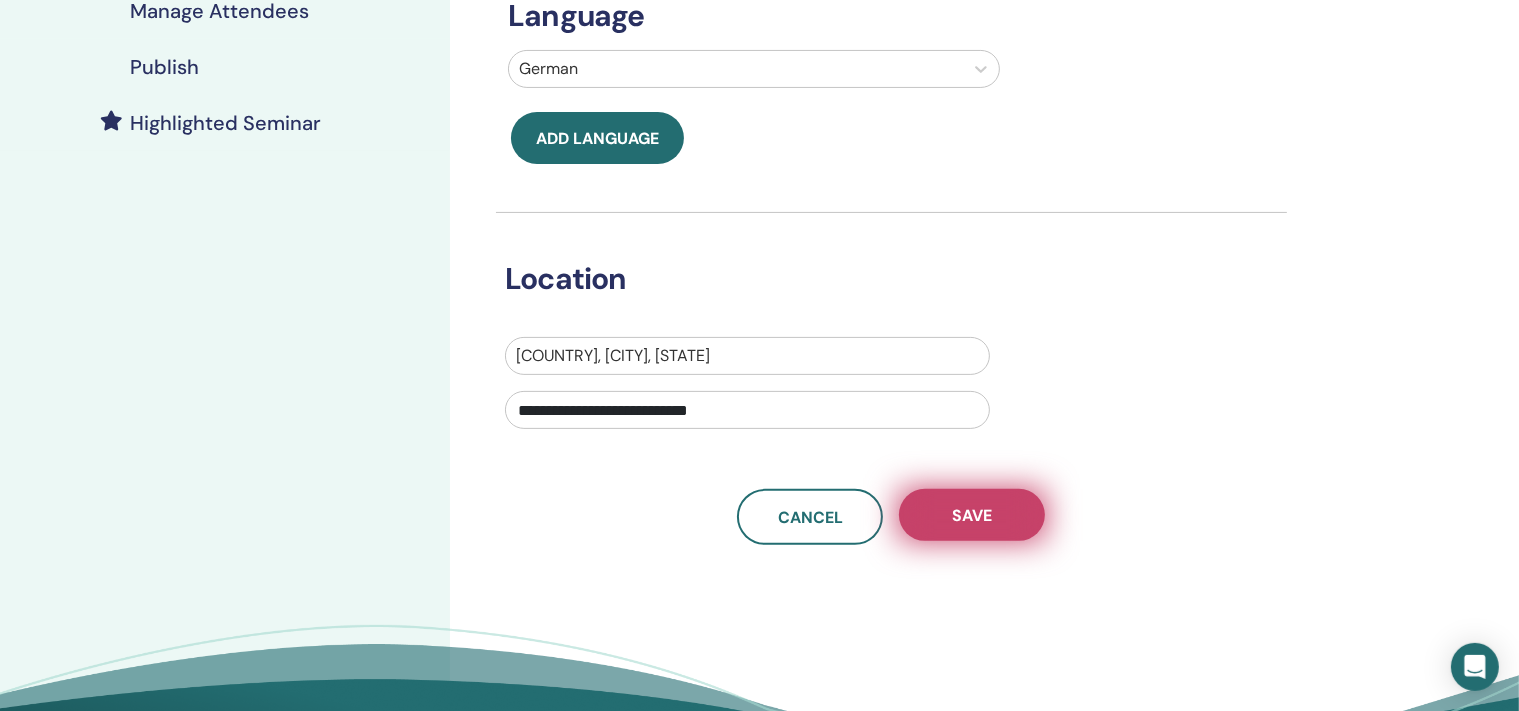 click on "Save" at bounding box center (972, 515) 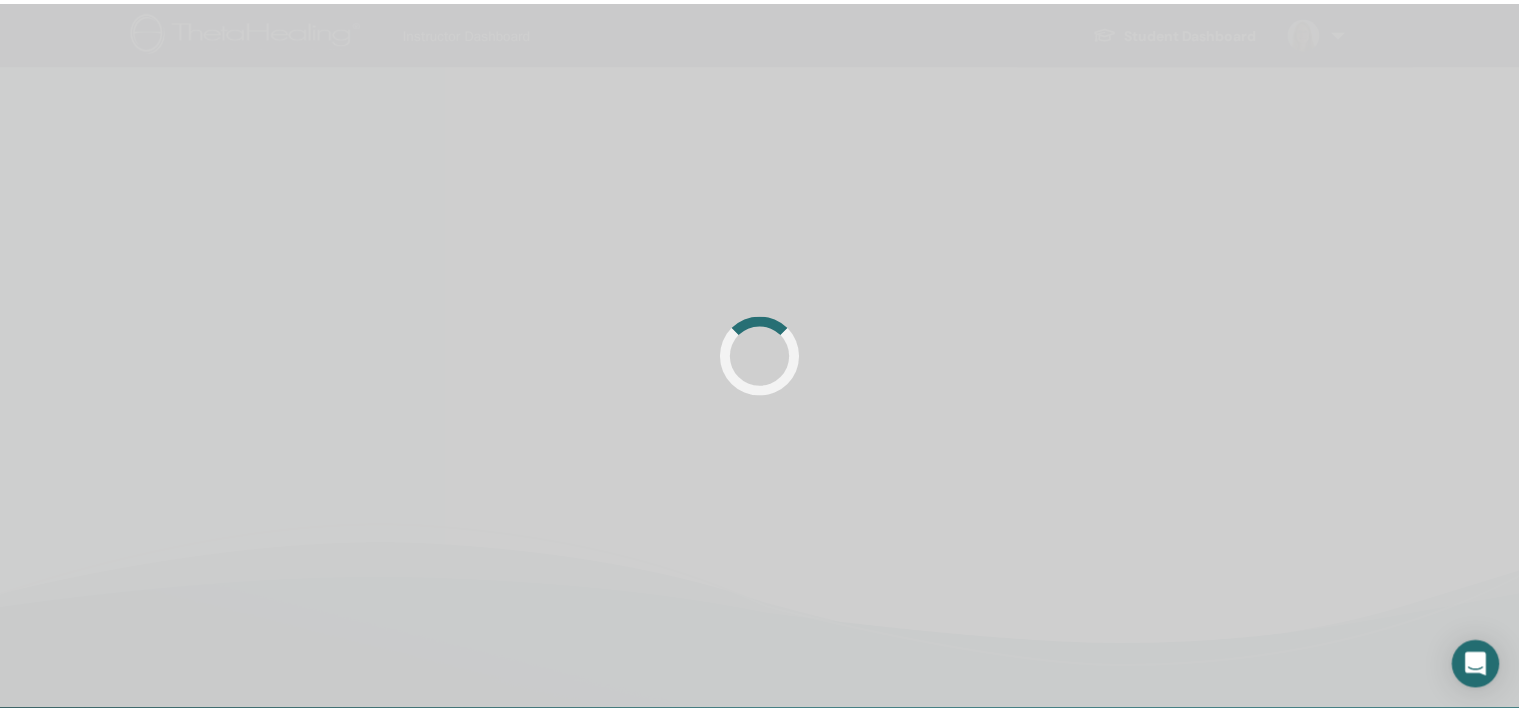 scroll, scrollTop: 0, scrollLeft: 0, axis: both 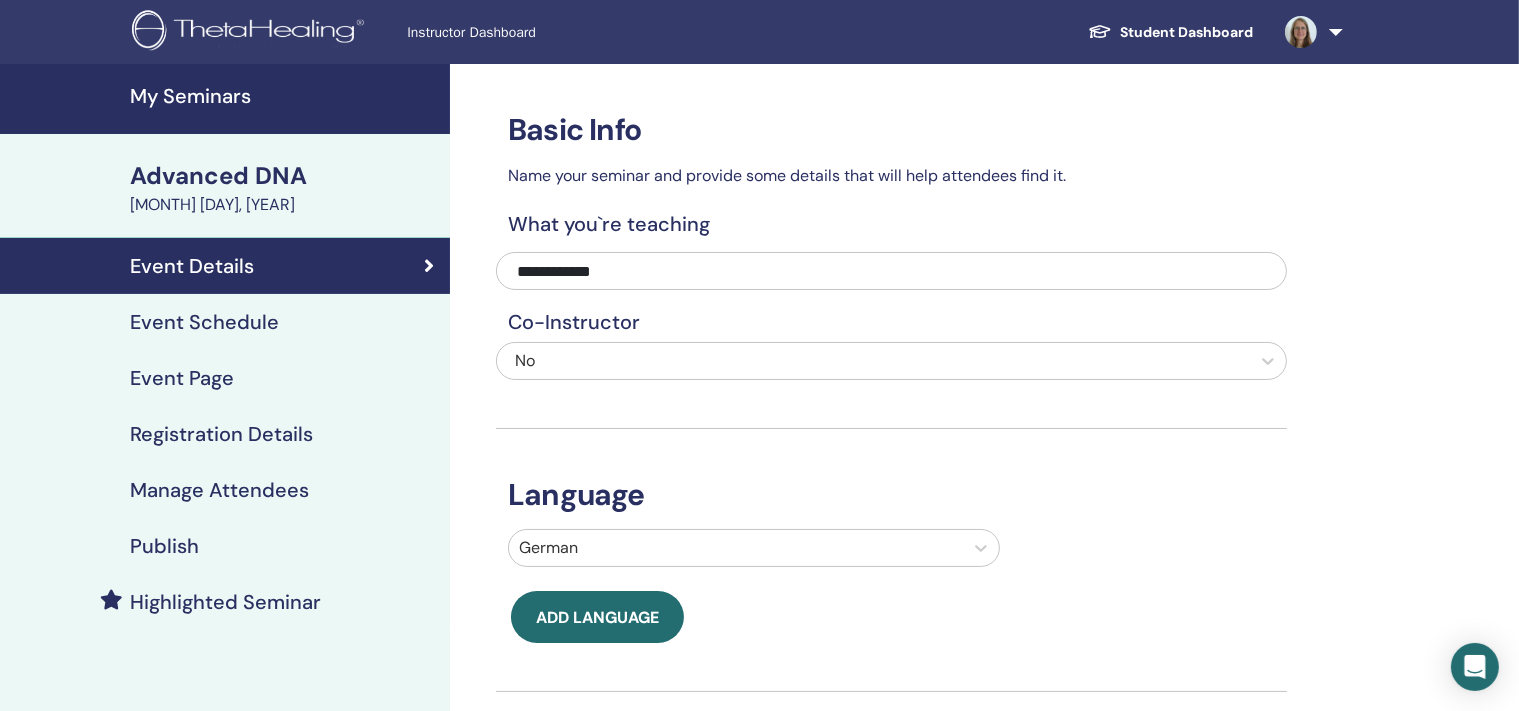 click on "My Seminars" at bounding box center (225, 99) 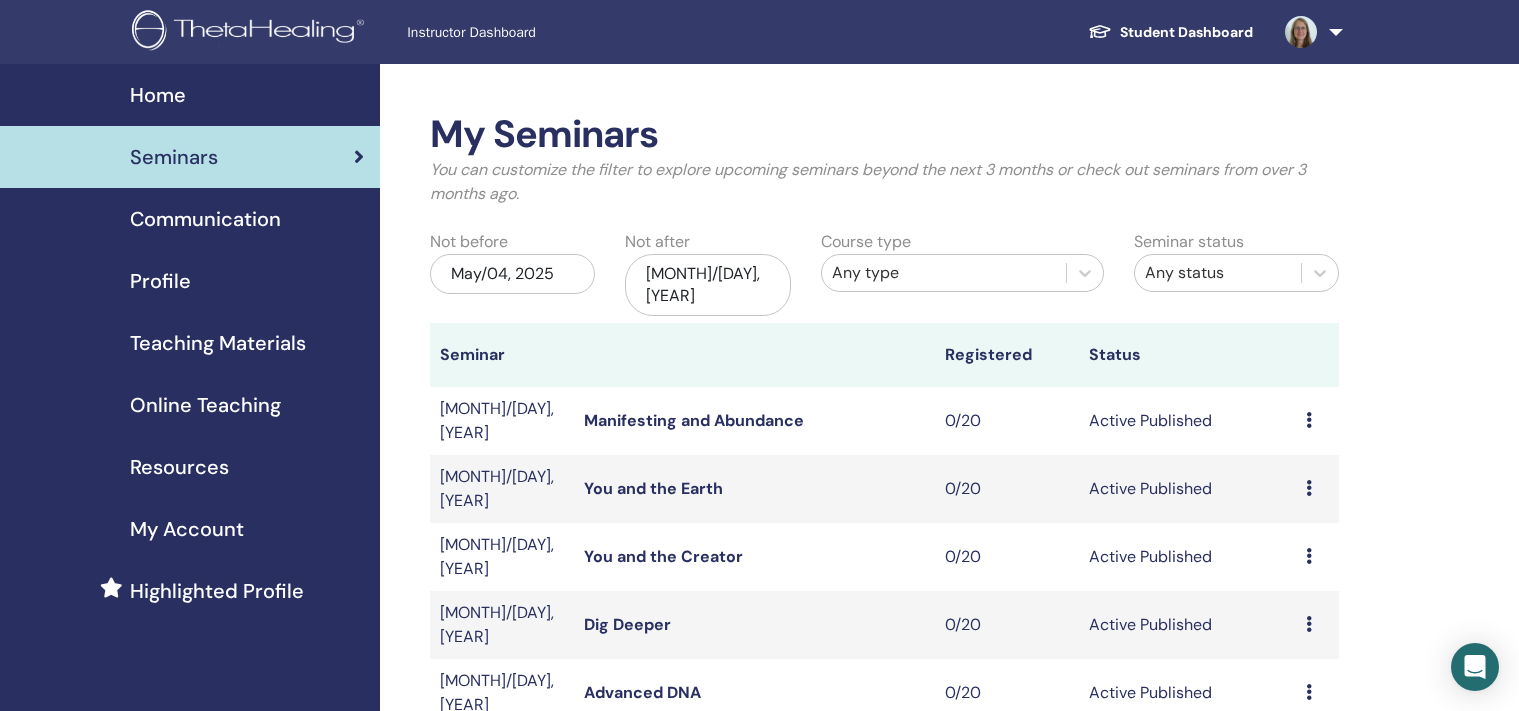 scroll, scrollTop: 0, scrollLeft: 0, axis: both 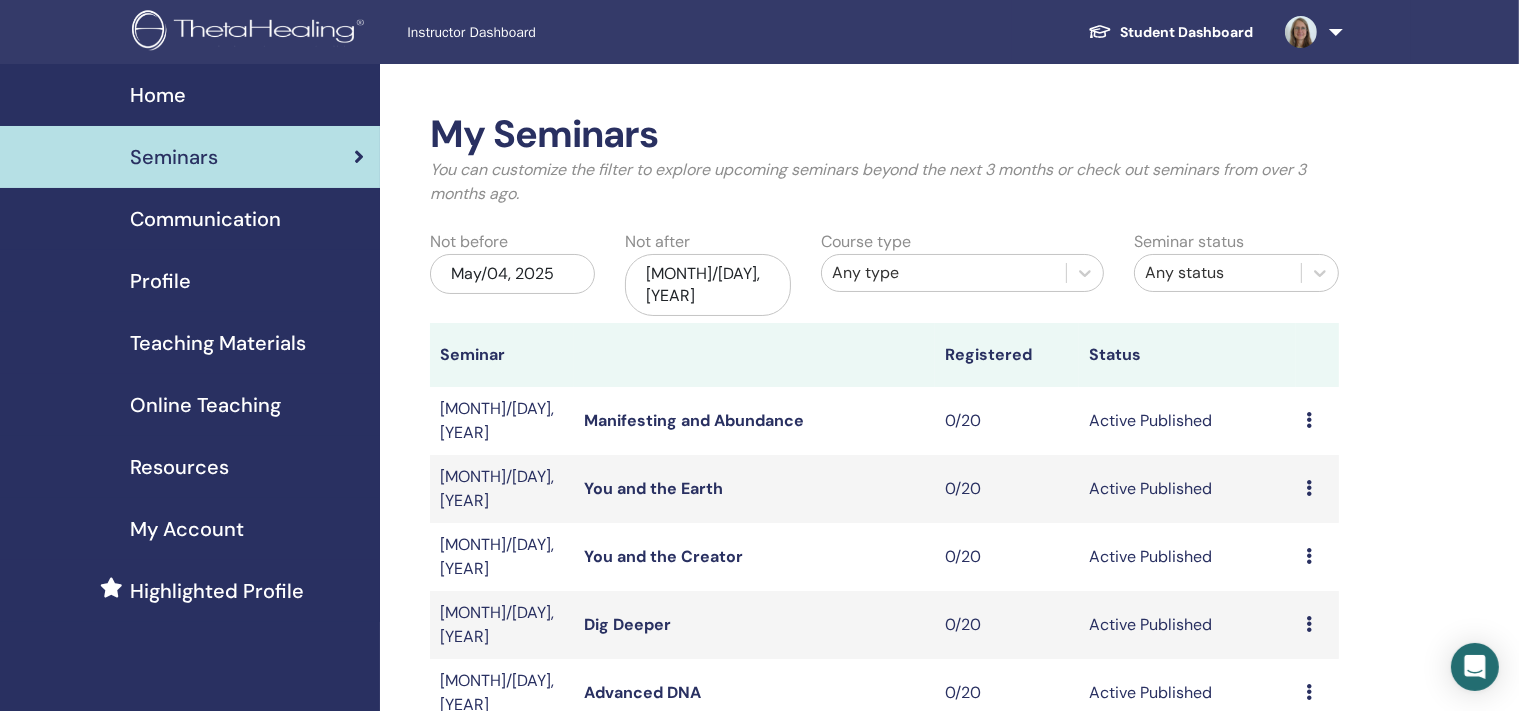 click on "Preview Edit Attendees Cancel" at bounding box center [1317, 625] 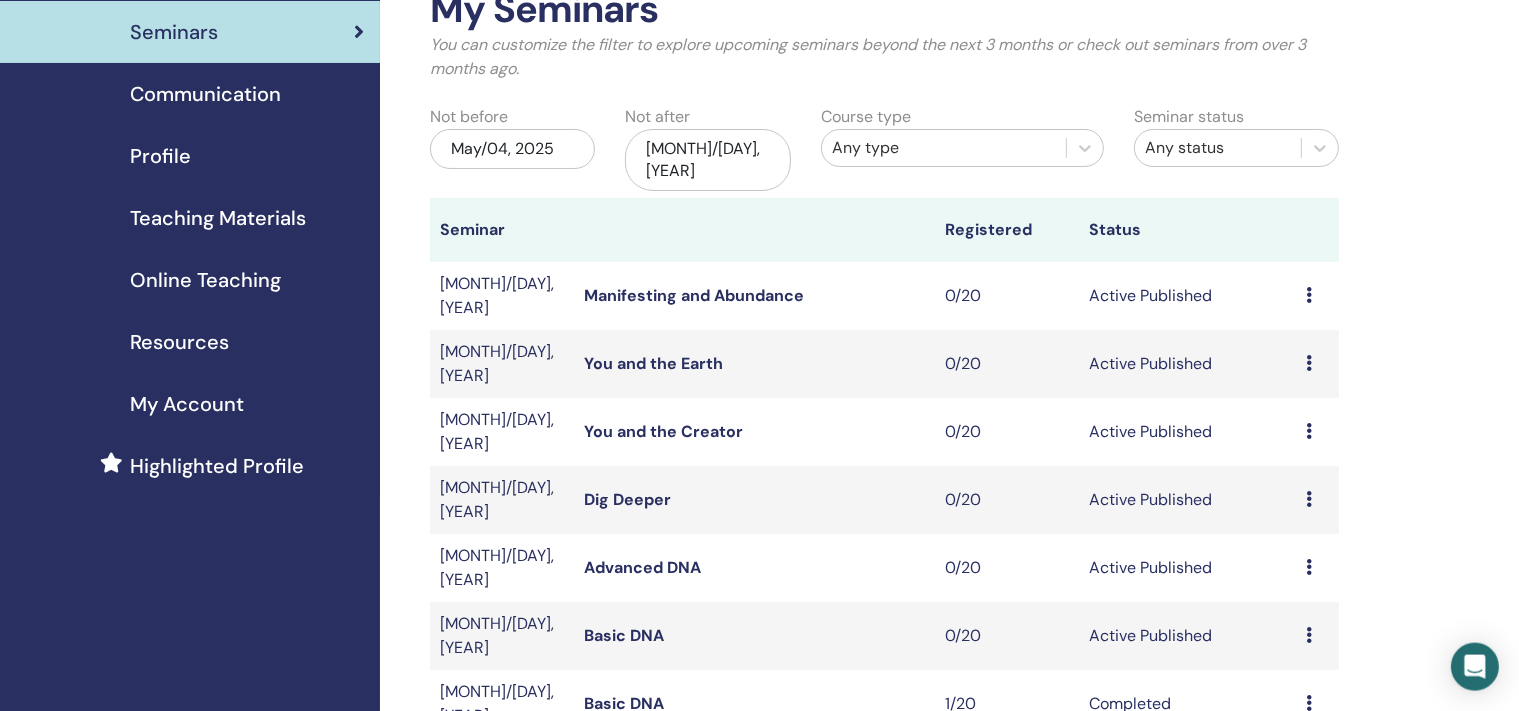 scroll, scrollTop: 157, scrollLeft: 0, axis: vertical 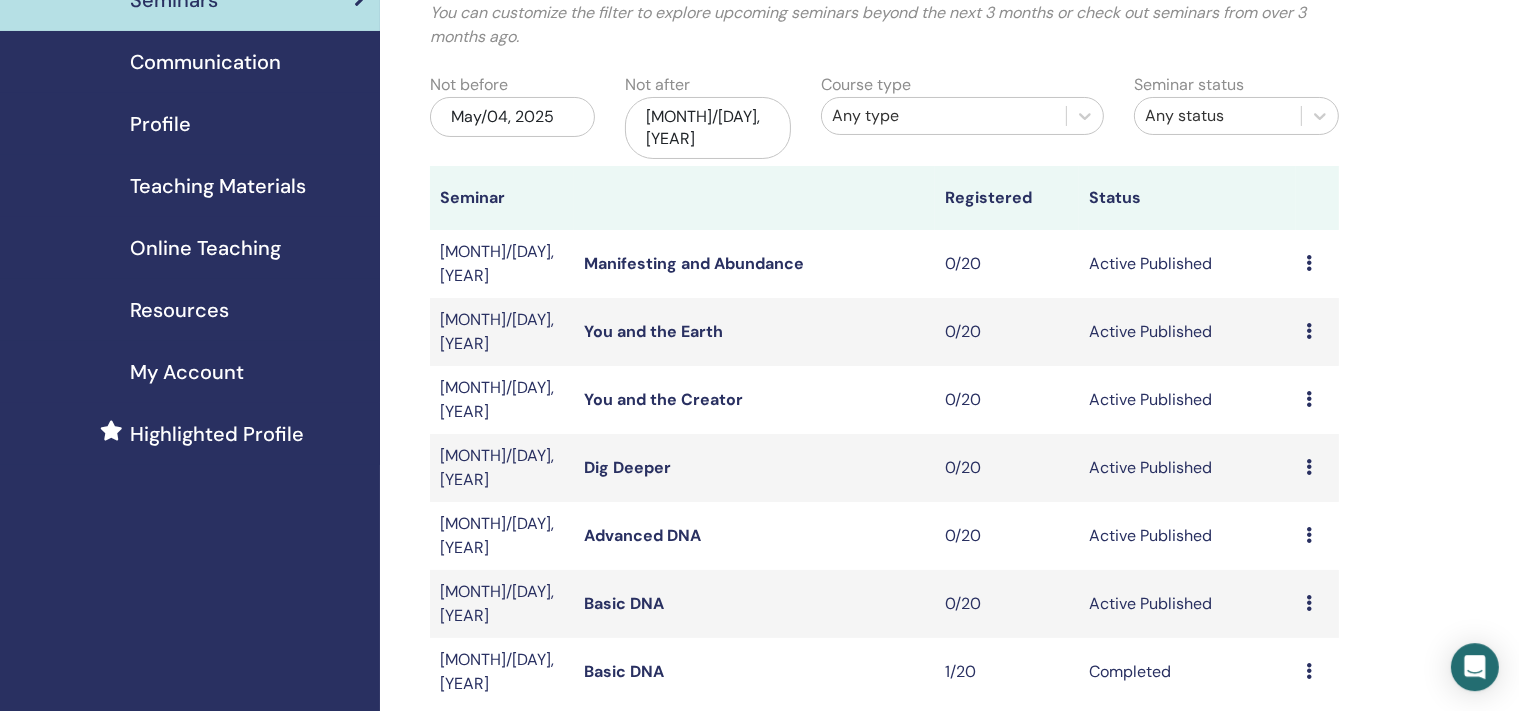 click at bounding box center (1309, 467) 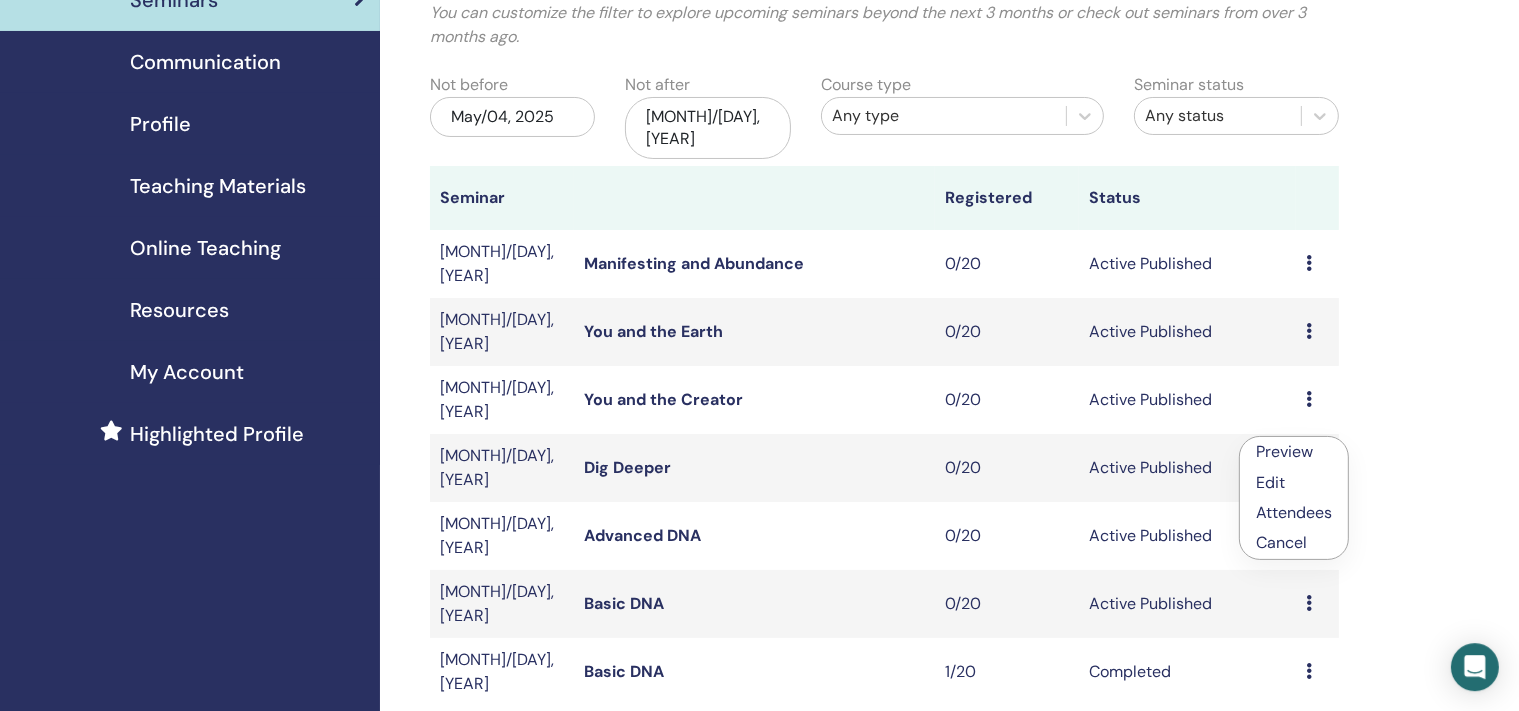 click on "Edit" at bounding box center [1270, 482] 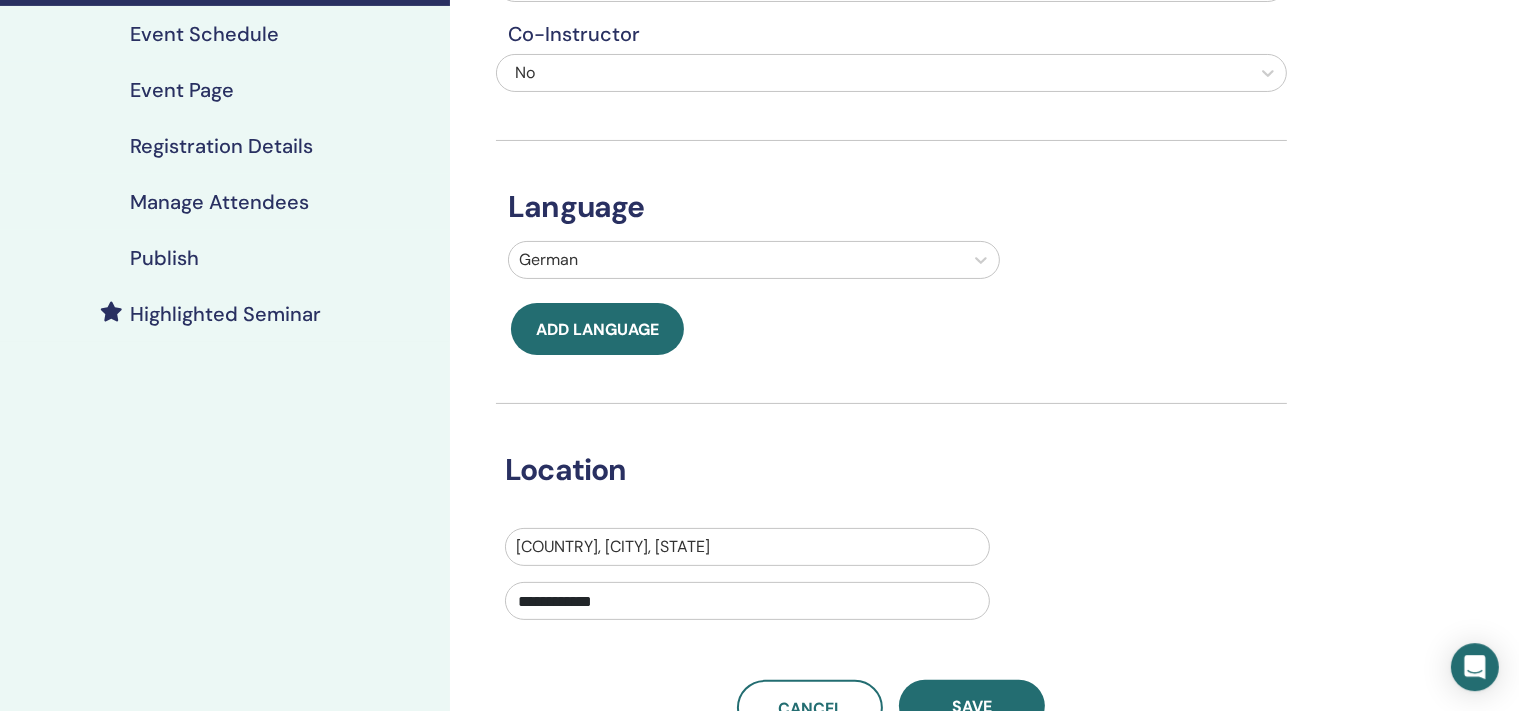 scroll, scrollTop: 291, scrollLeft: 0, axis: vertical 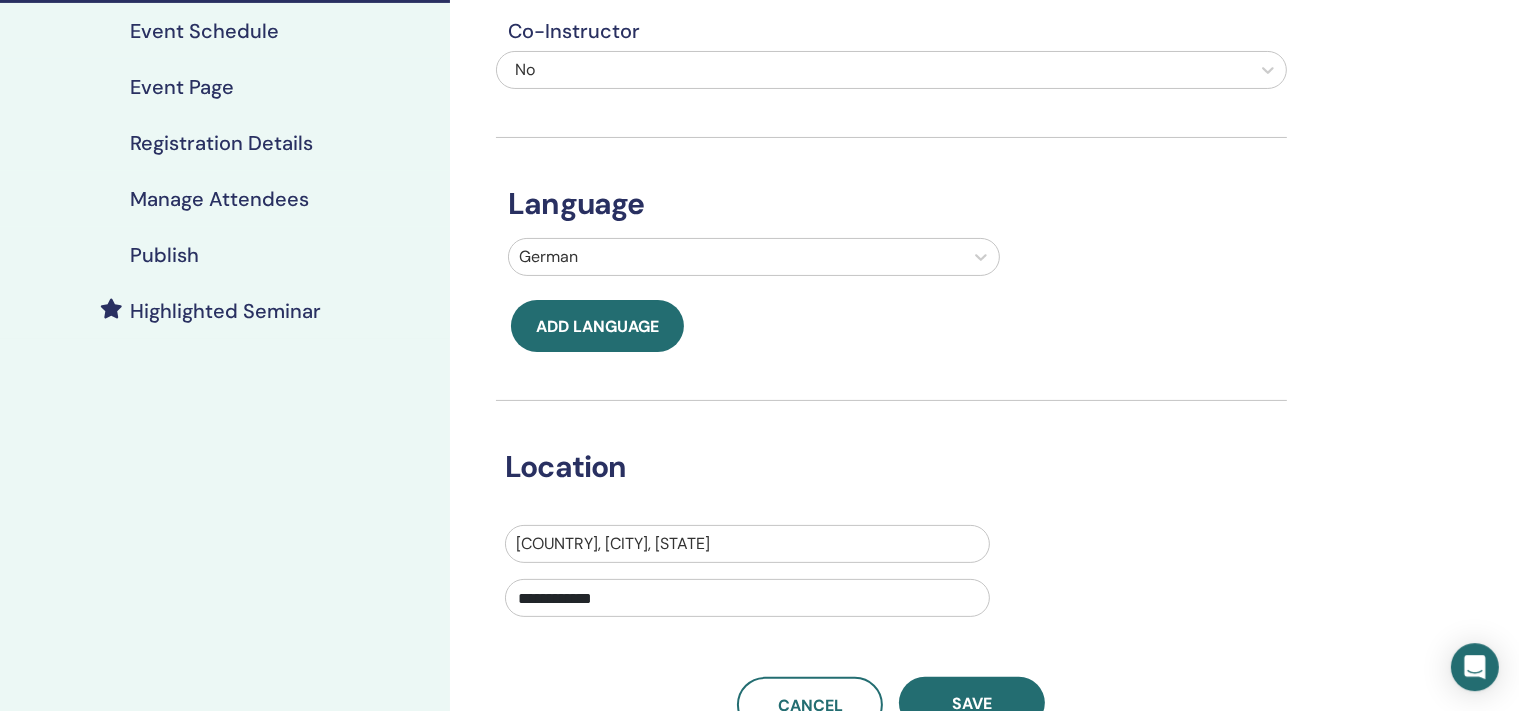 drag, startPoint x: 611, startPoint y: 606, endPoint x: 437, endPoint y: 563, distance: 179.23448 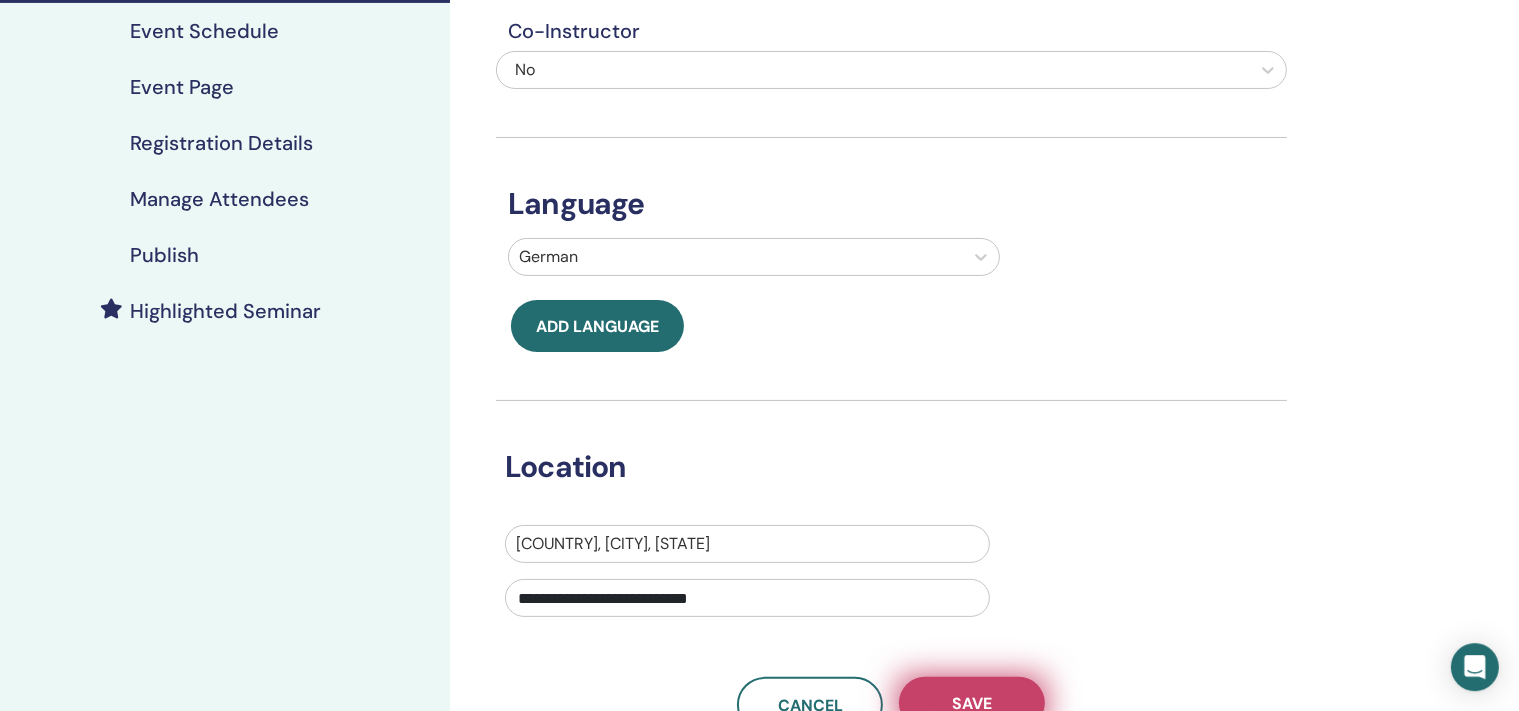type on "**********" 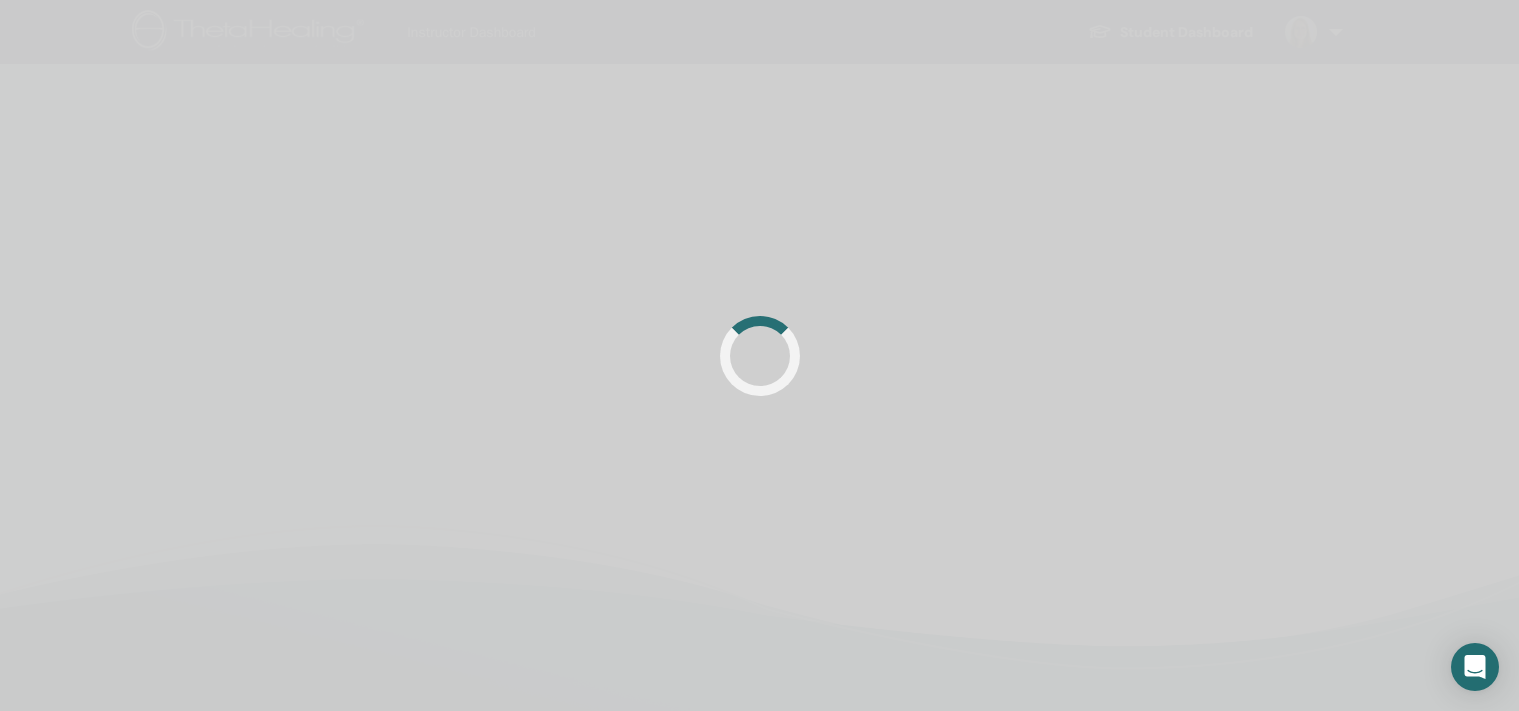 scroll, scrollTop: 0, scrollLeft: 0, axis: both 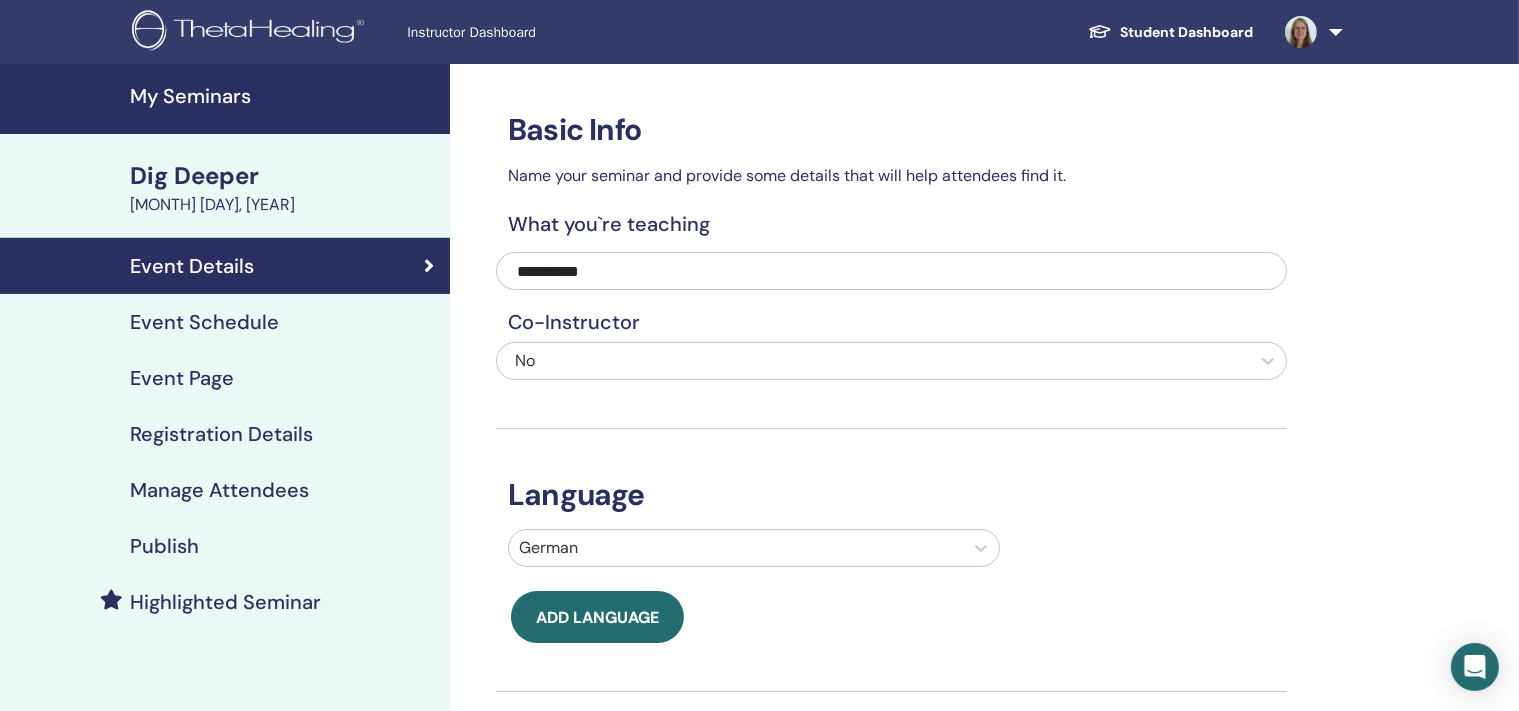 click on "My Seminars" at bounding box center (284, 96) 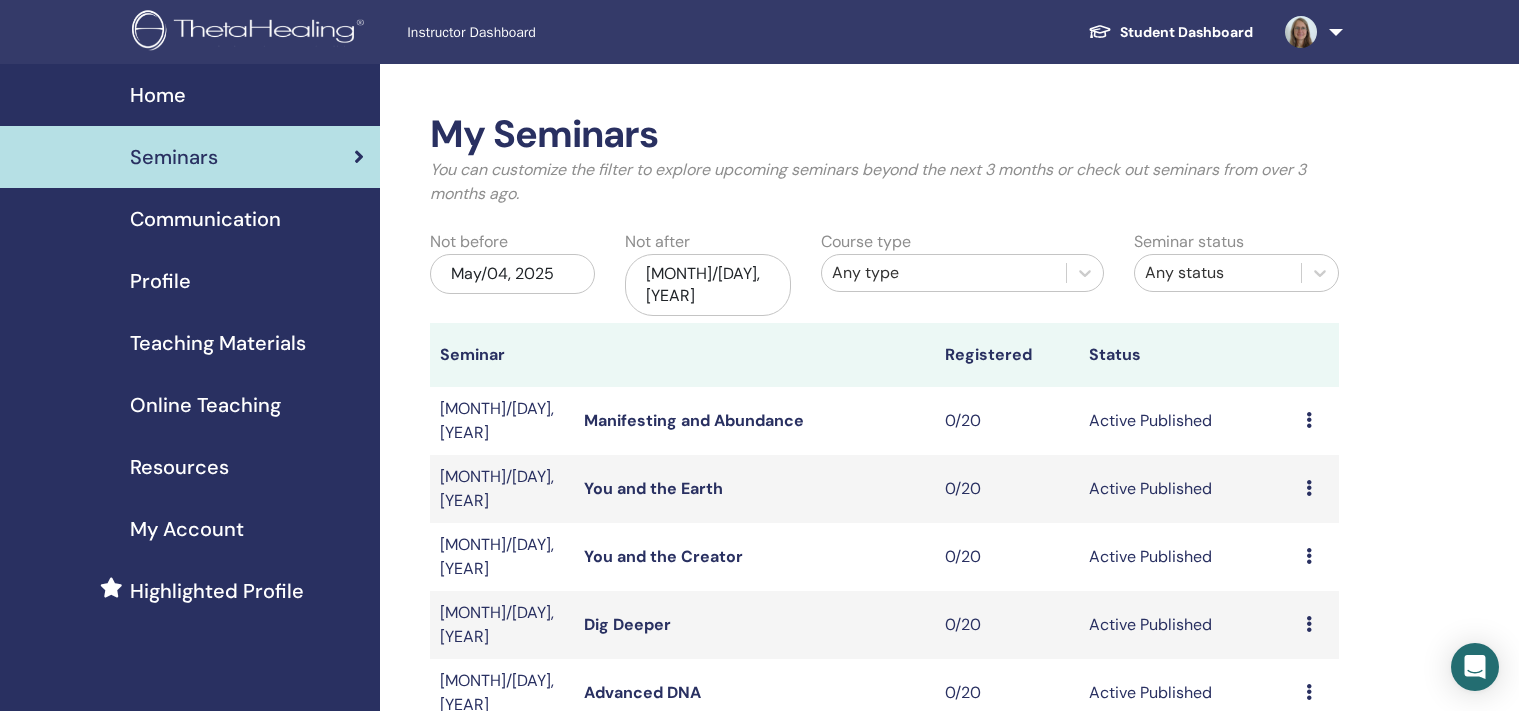 scroll, scrollTop: 0, scrollLeft: 0, axis: both 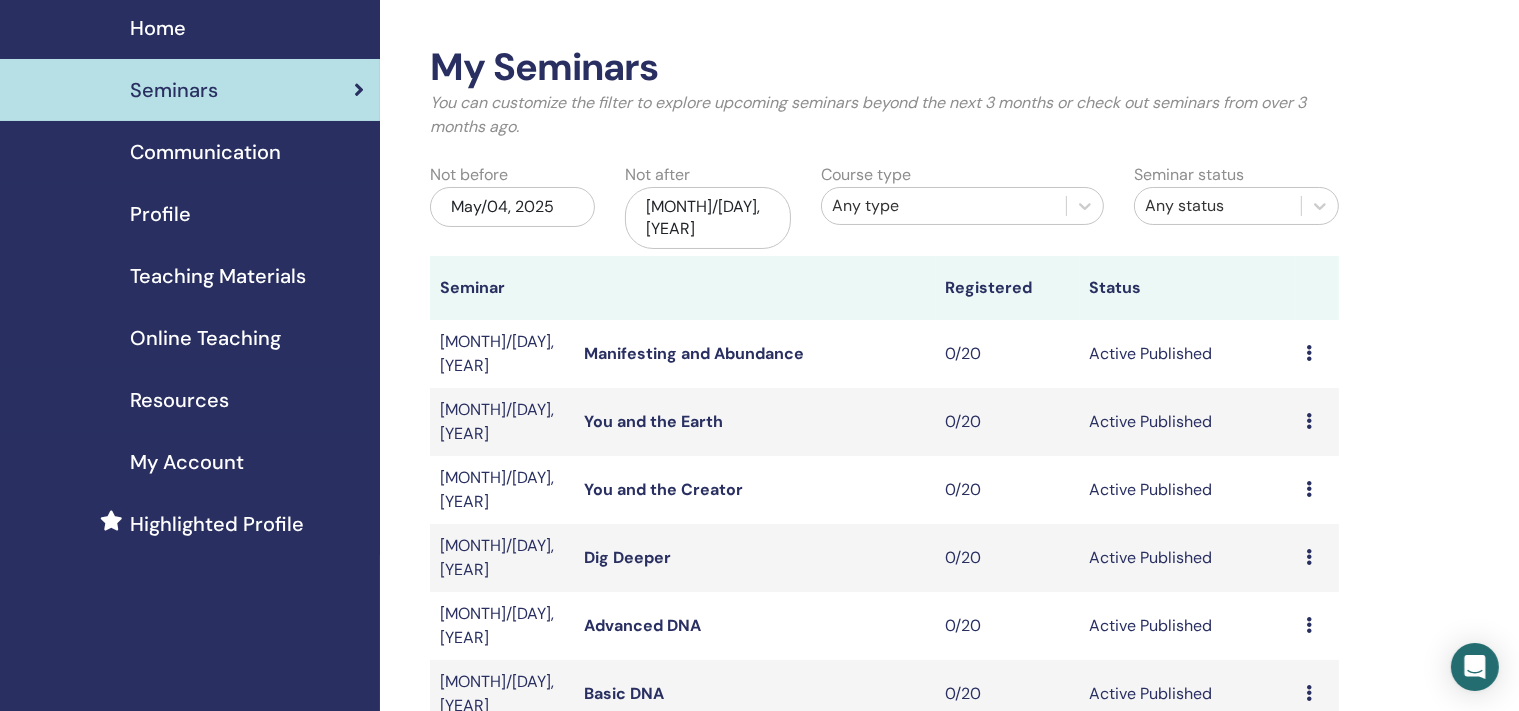 click at bounding box center [1309, 489] 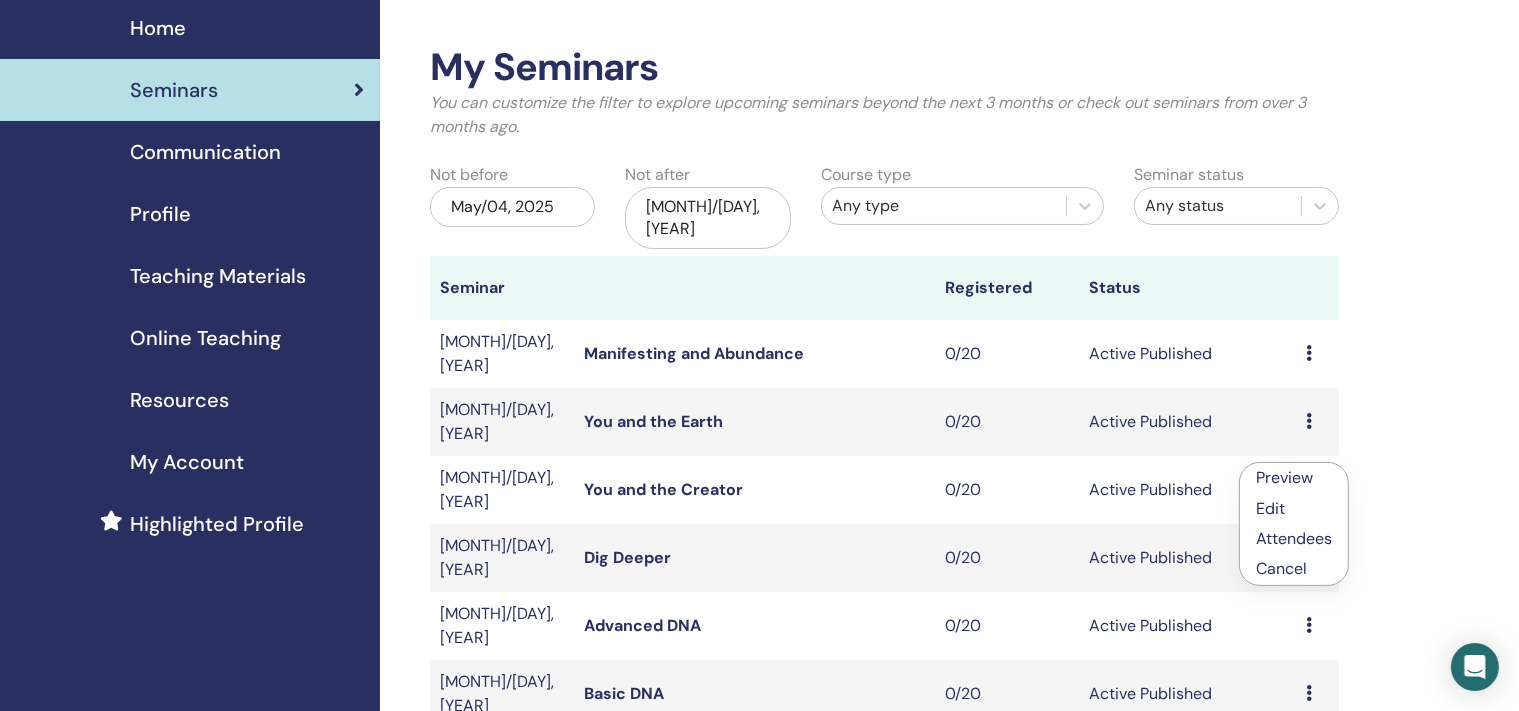click on "Edit" at bounding box center [1270, 508] 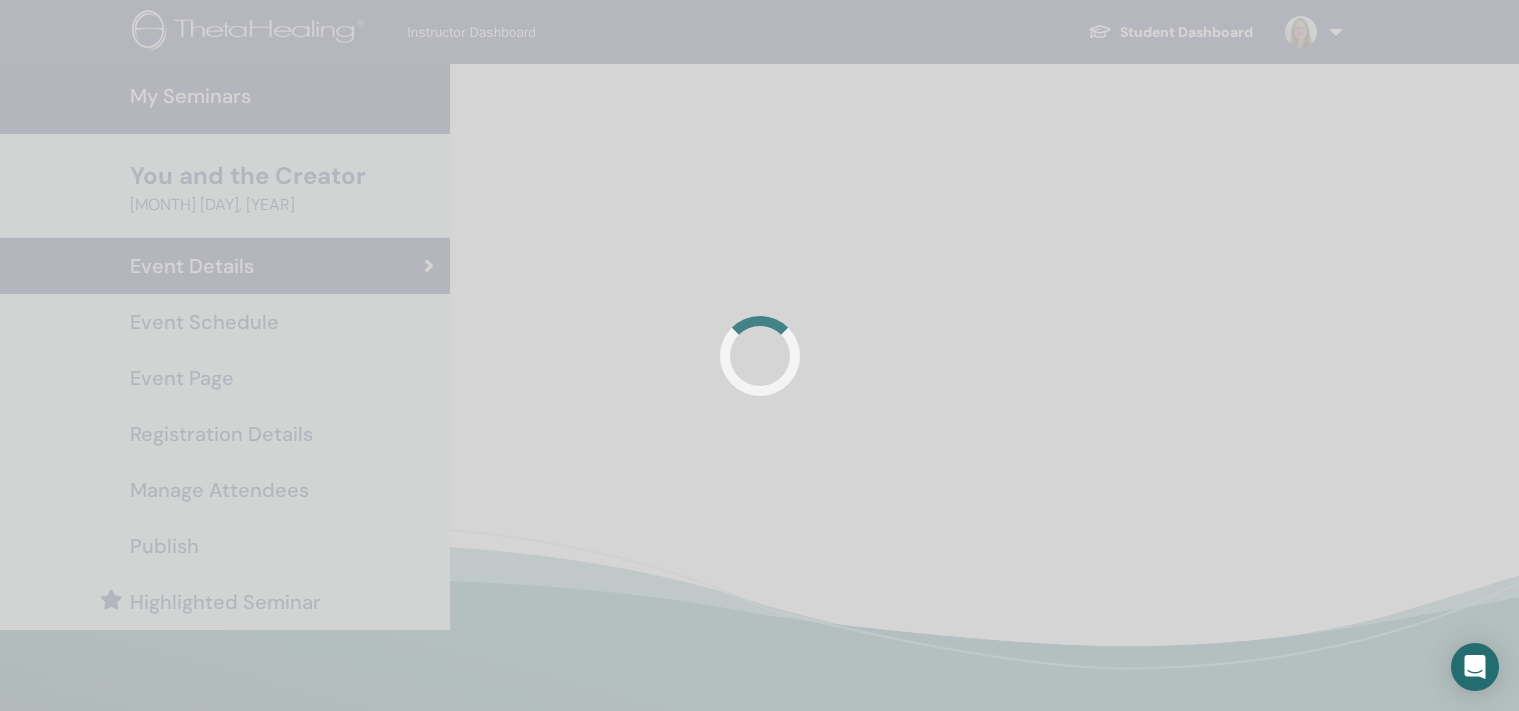 scroll, scrollTop: 0, scrollLeft: 0, axis: both 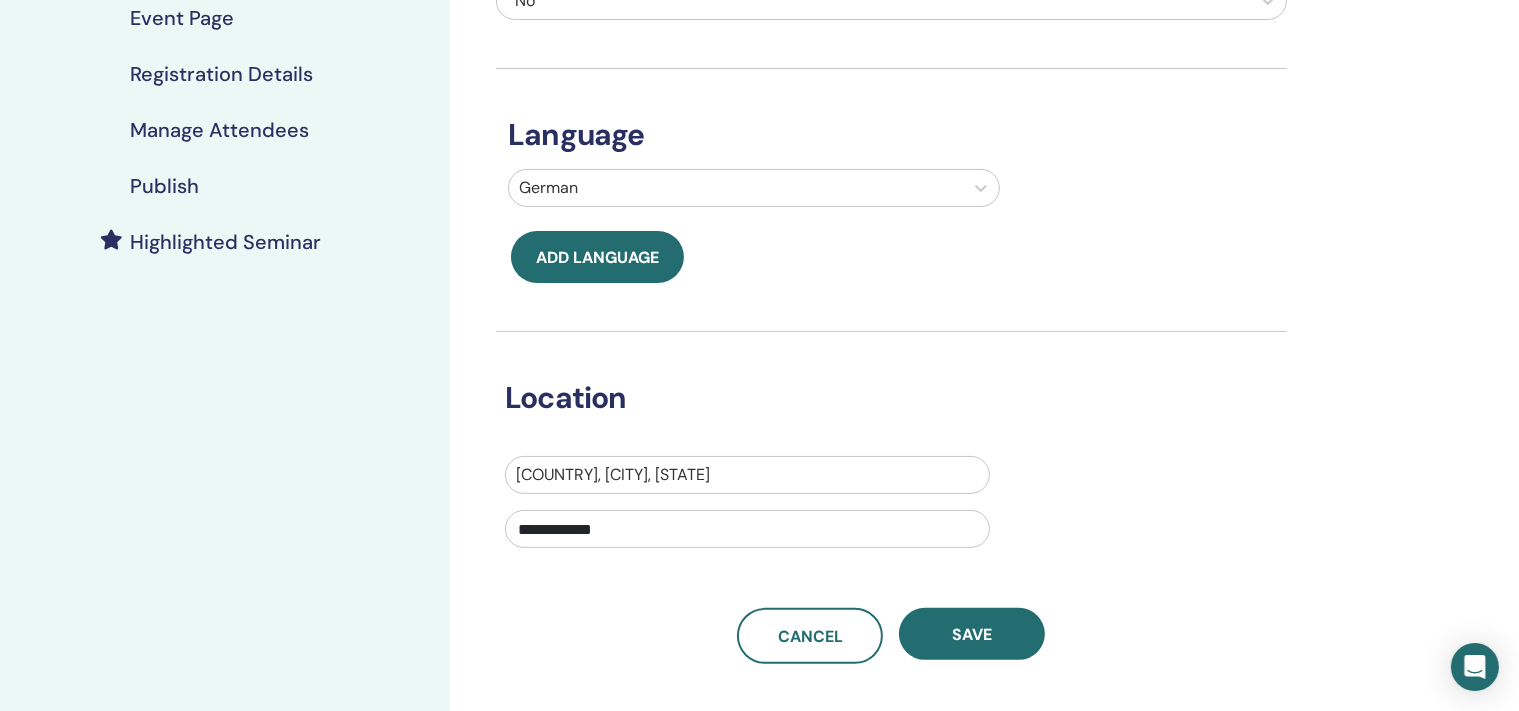 drag, startPoint x: 631, startPoint y: 530, endPoint x: 370, endPoint y: 506, distance: 262.10114 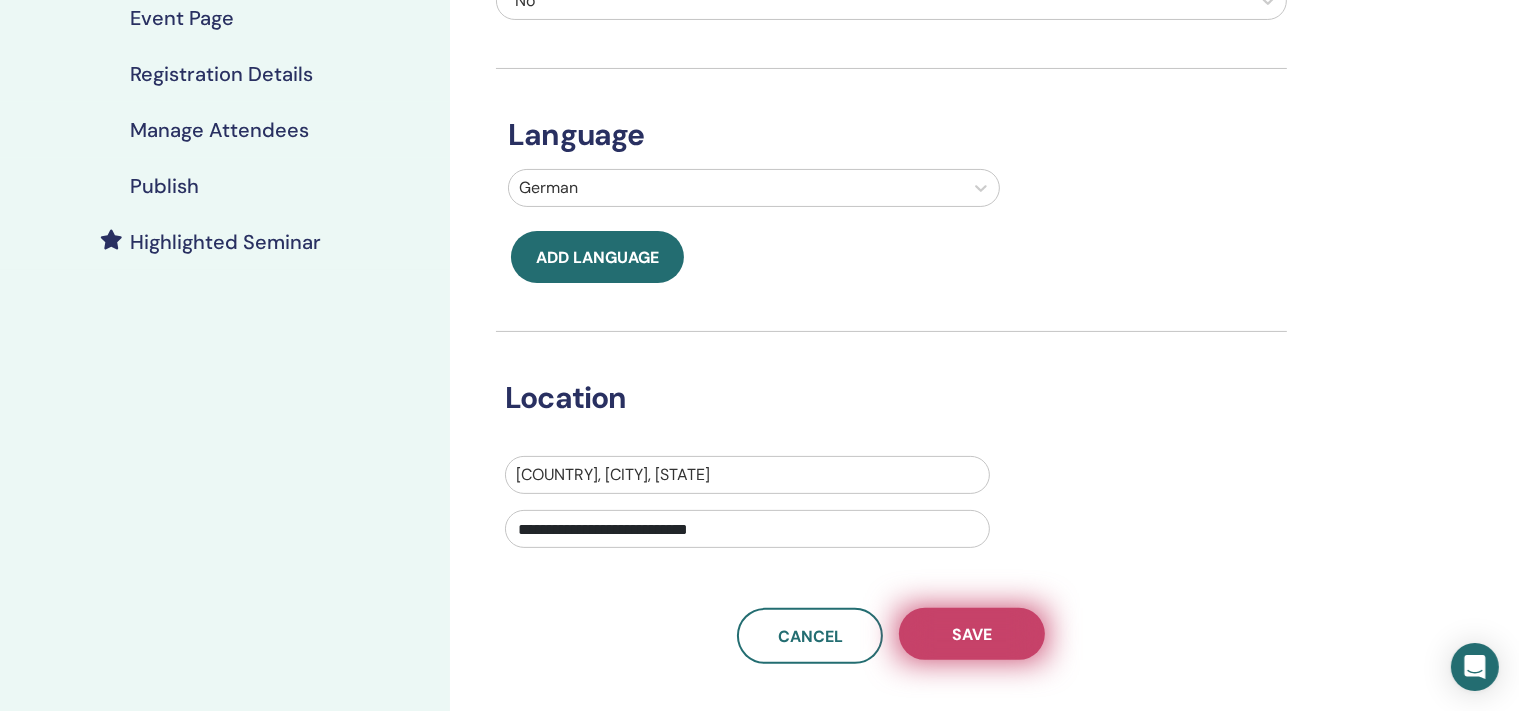 type on "**********" 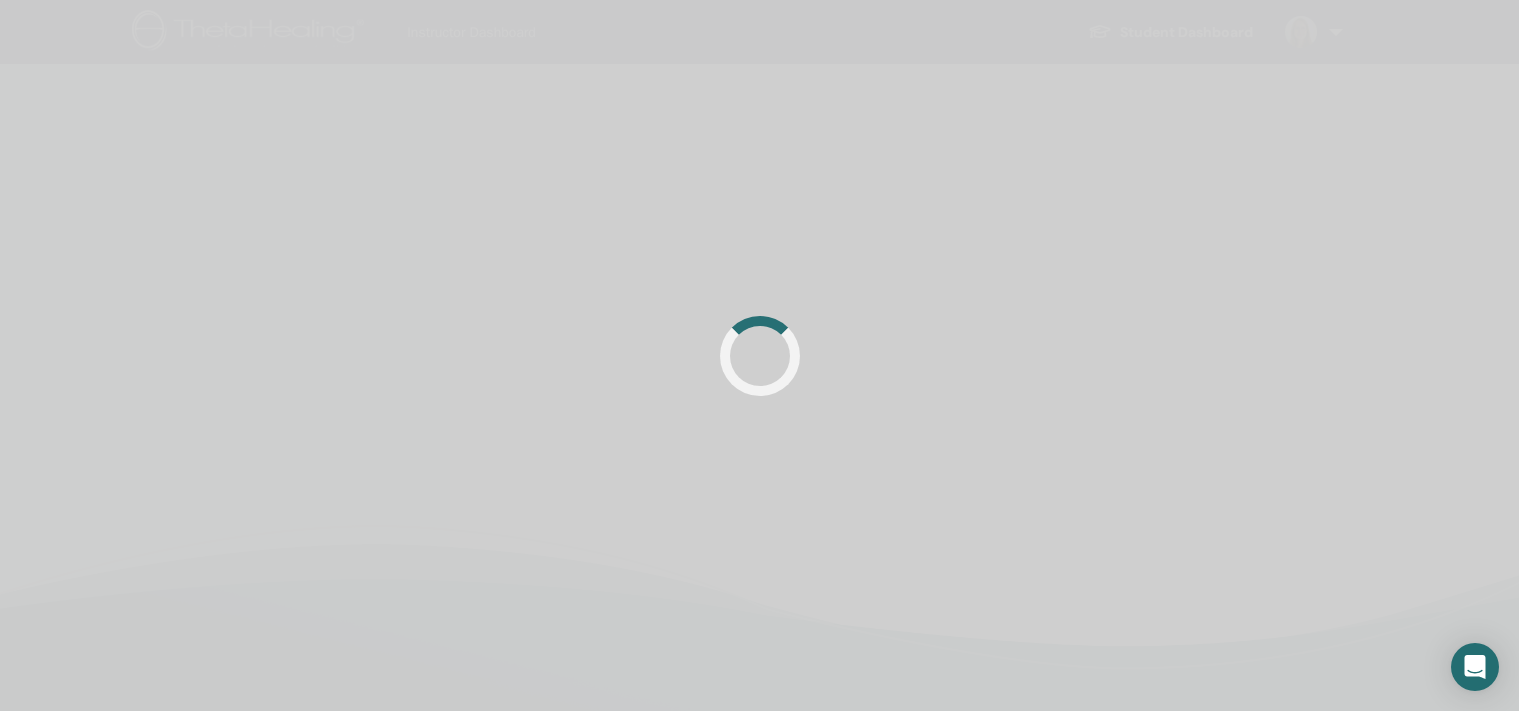 scroll, scrollTop: 0, scrollLeft: 0, axis: both 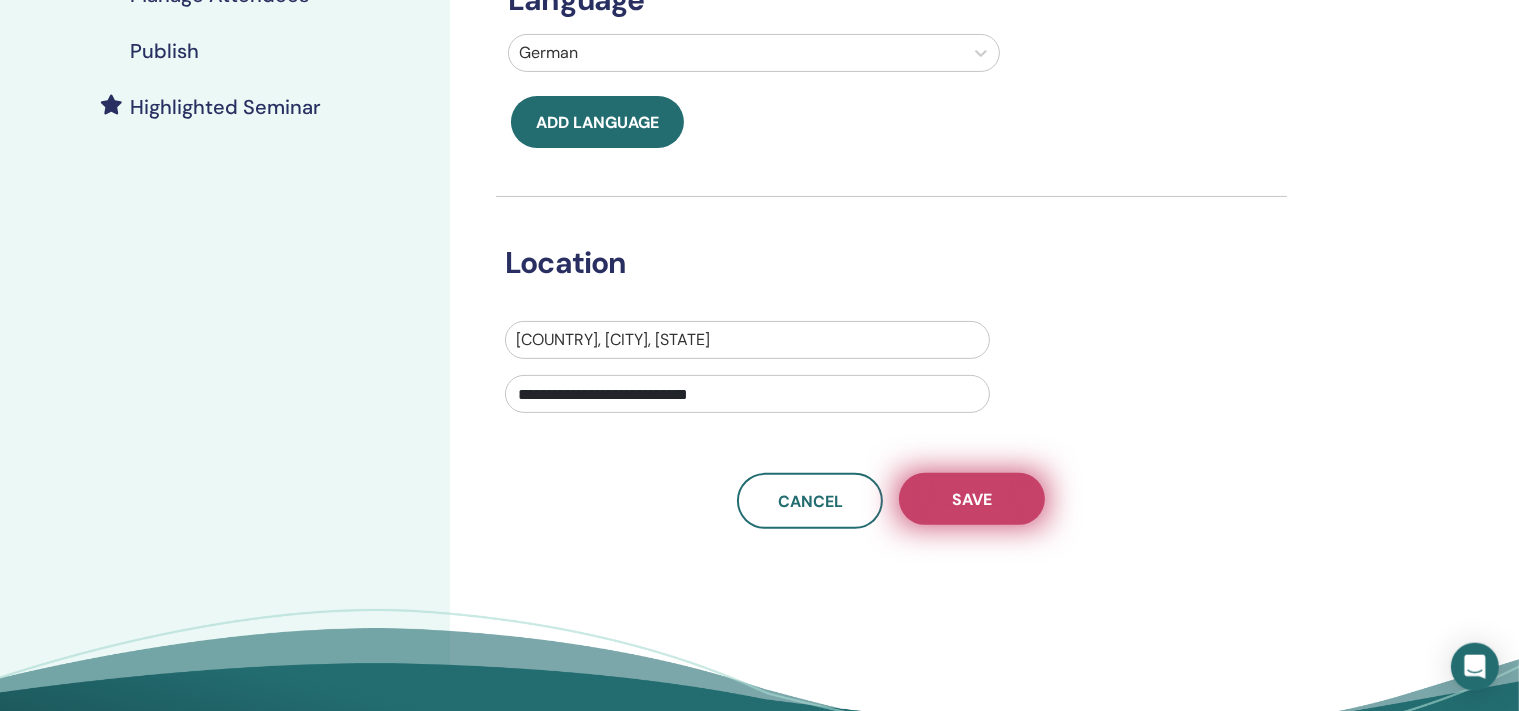 click on "Save" at bounding box center [972, 499] 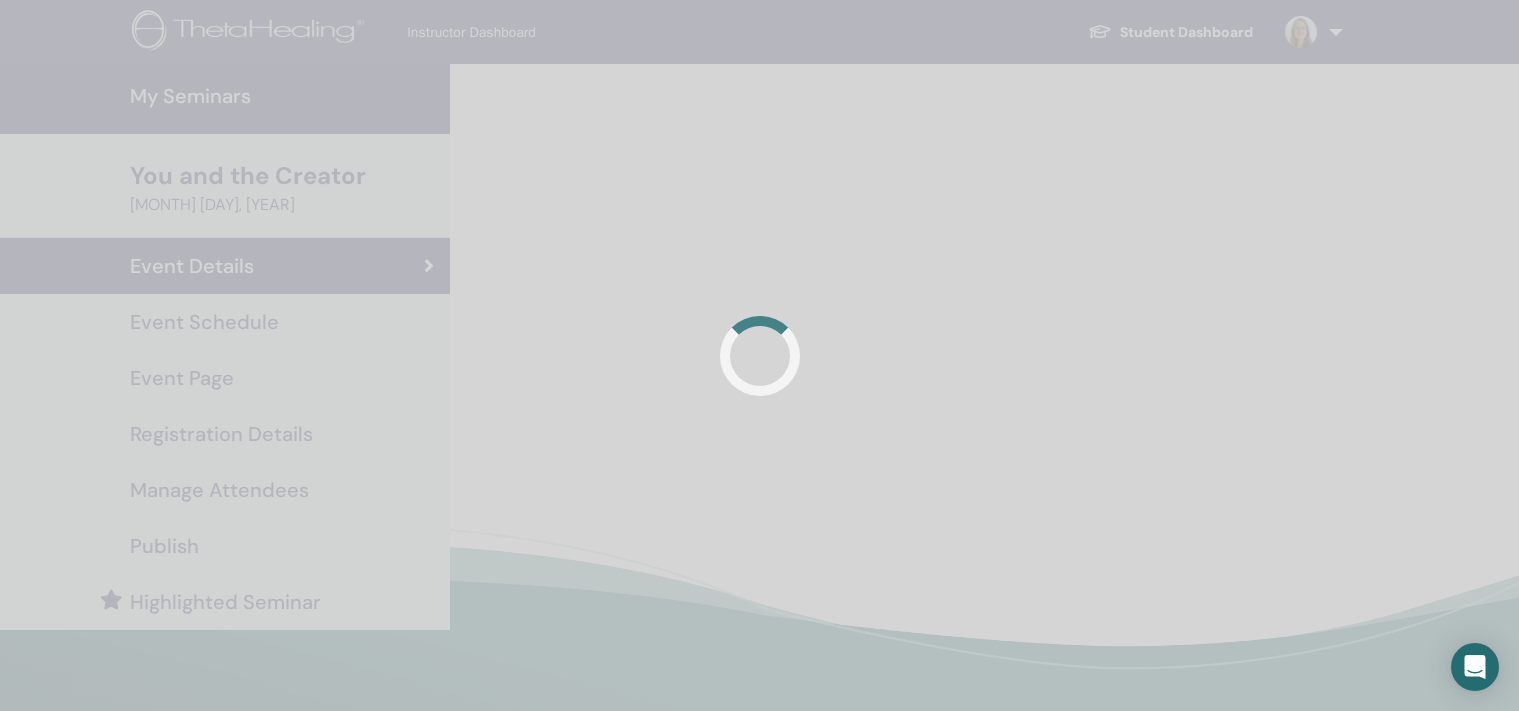 scroll, scrollTop: 0, scrollLeft: 0, axis: both 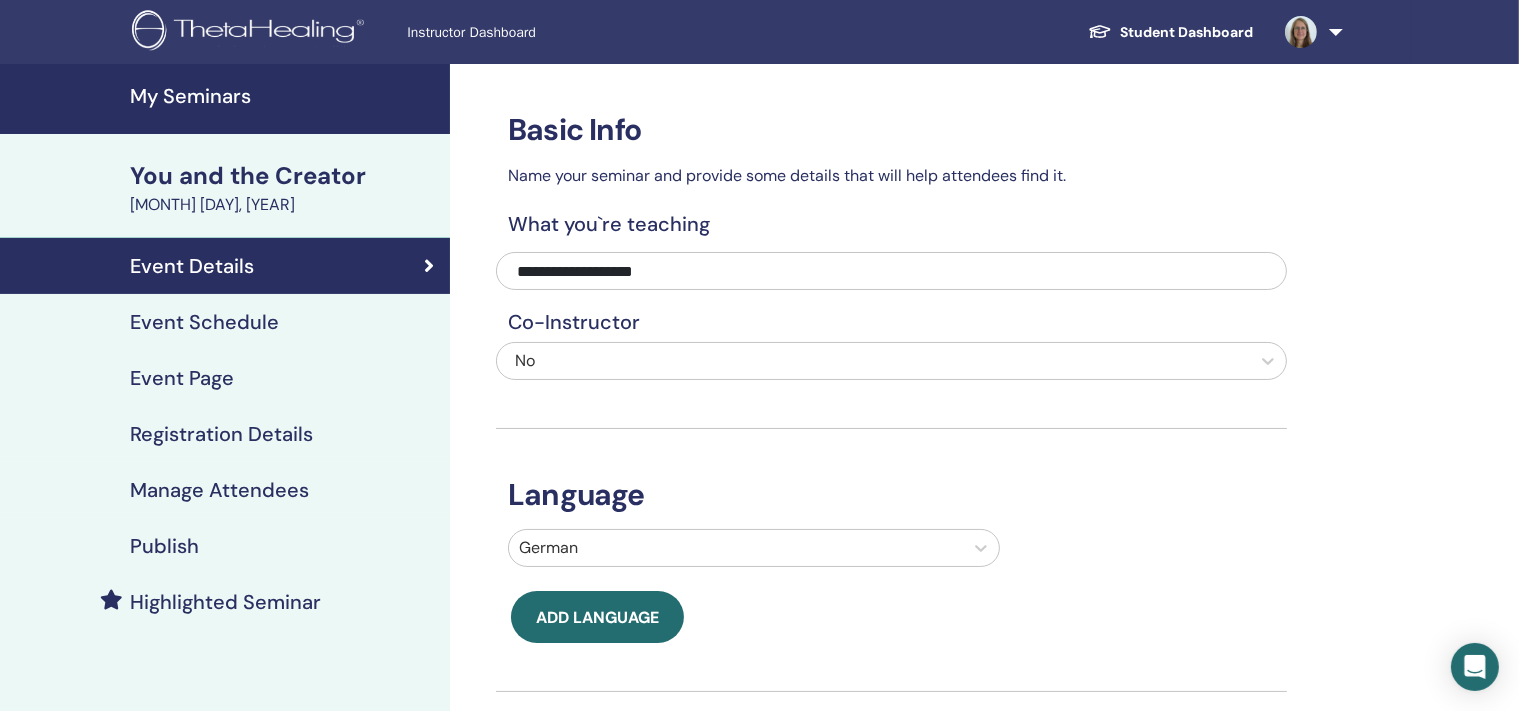 click on "My Seminars" at bounding box center (225, 99) 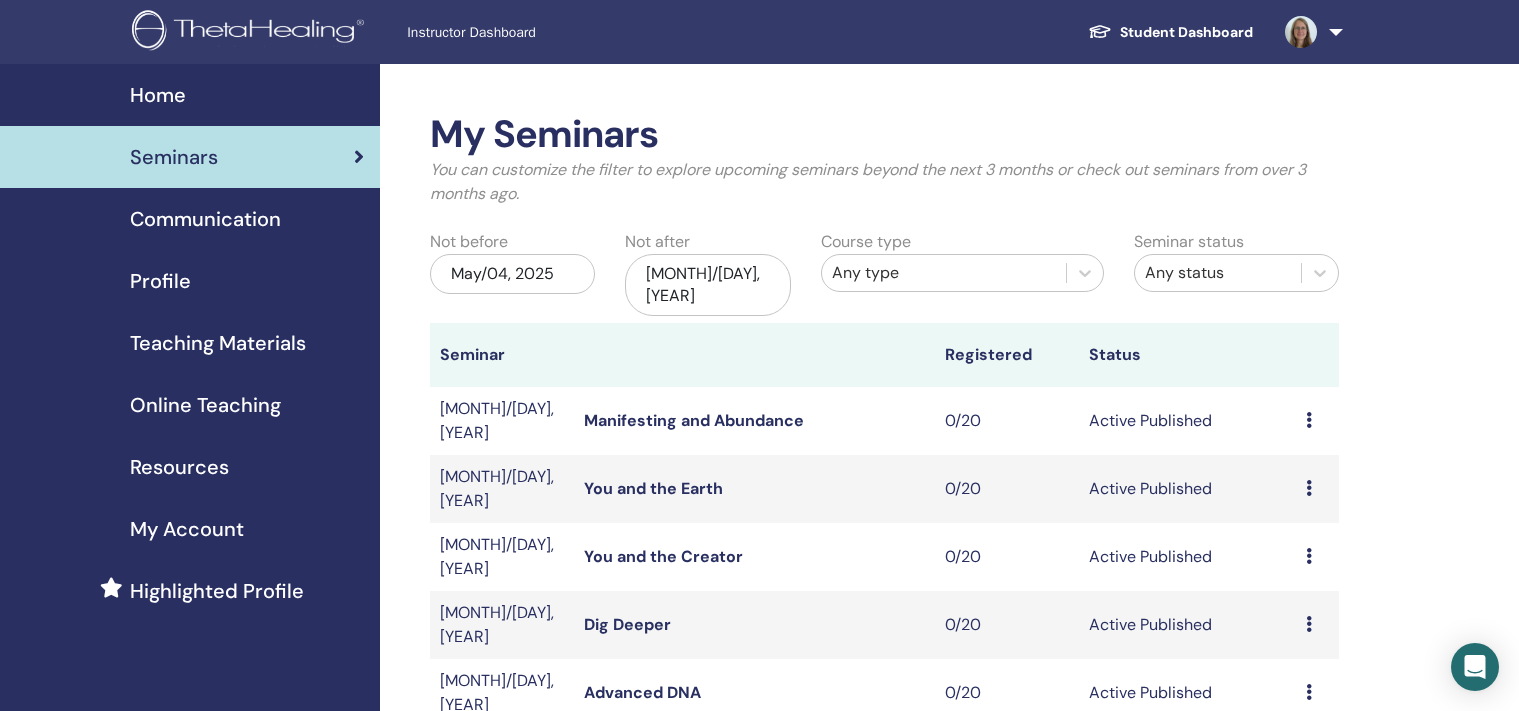 scroll, scrollTop: 0, scrollLeft: 0, axis: both 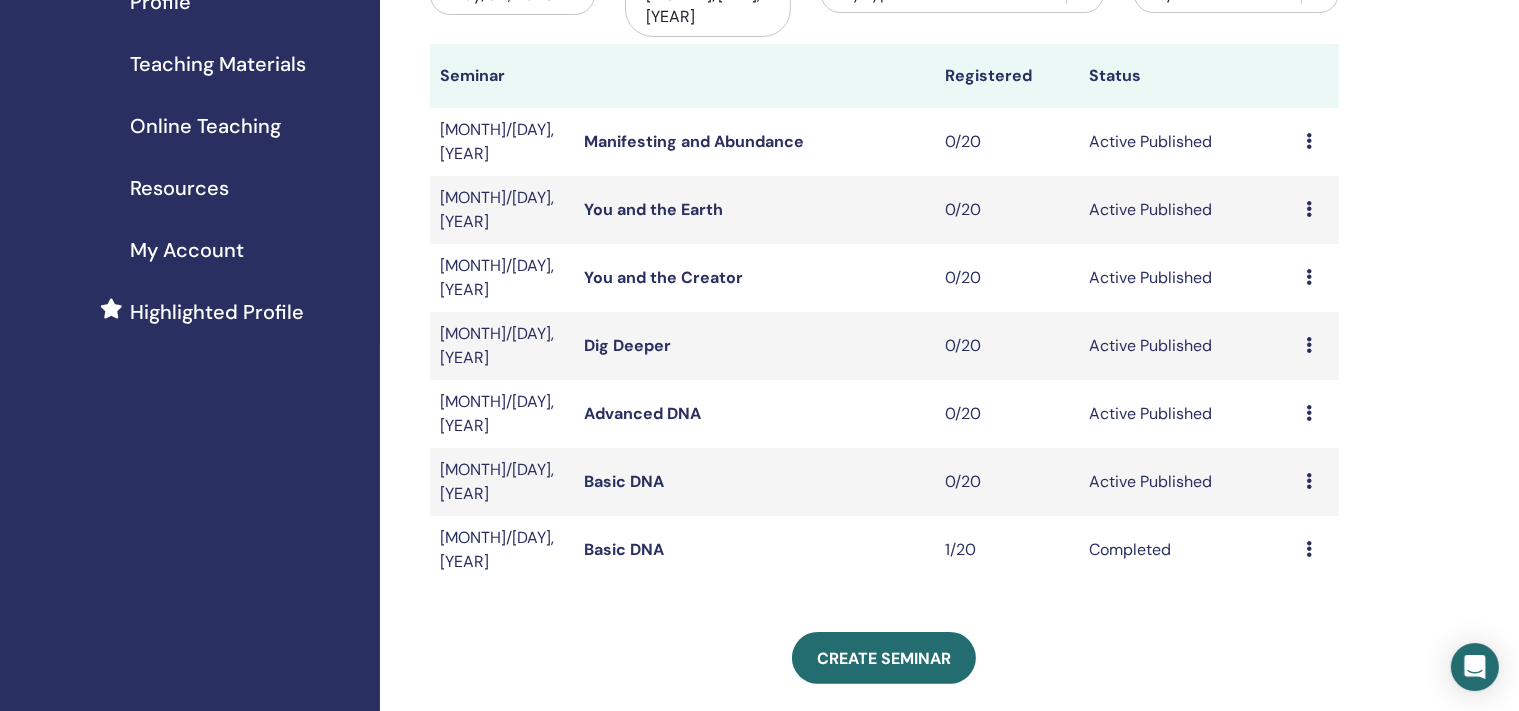 click on "Basic DNA" at bounding box center (624, 481) 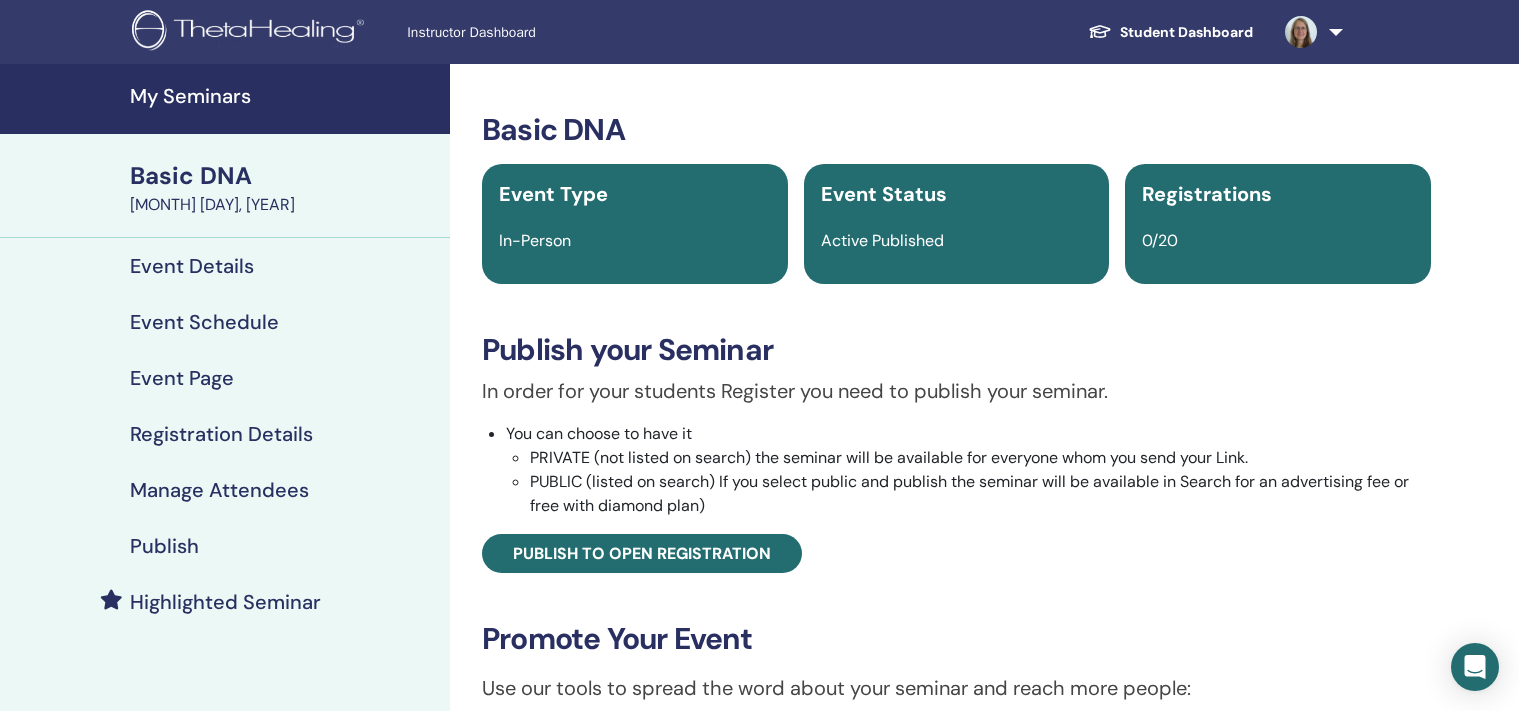 scroll, scrollTop: 0, scrollLeft: 0, axis: both 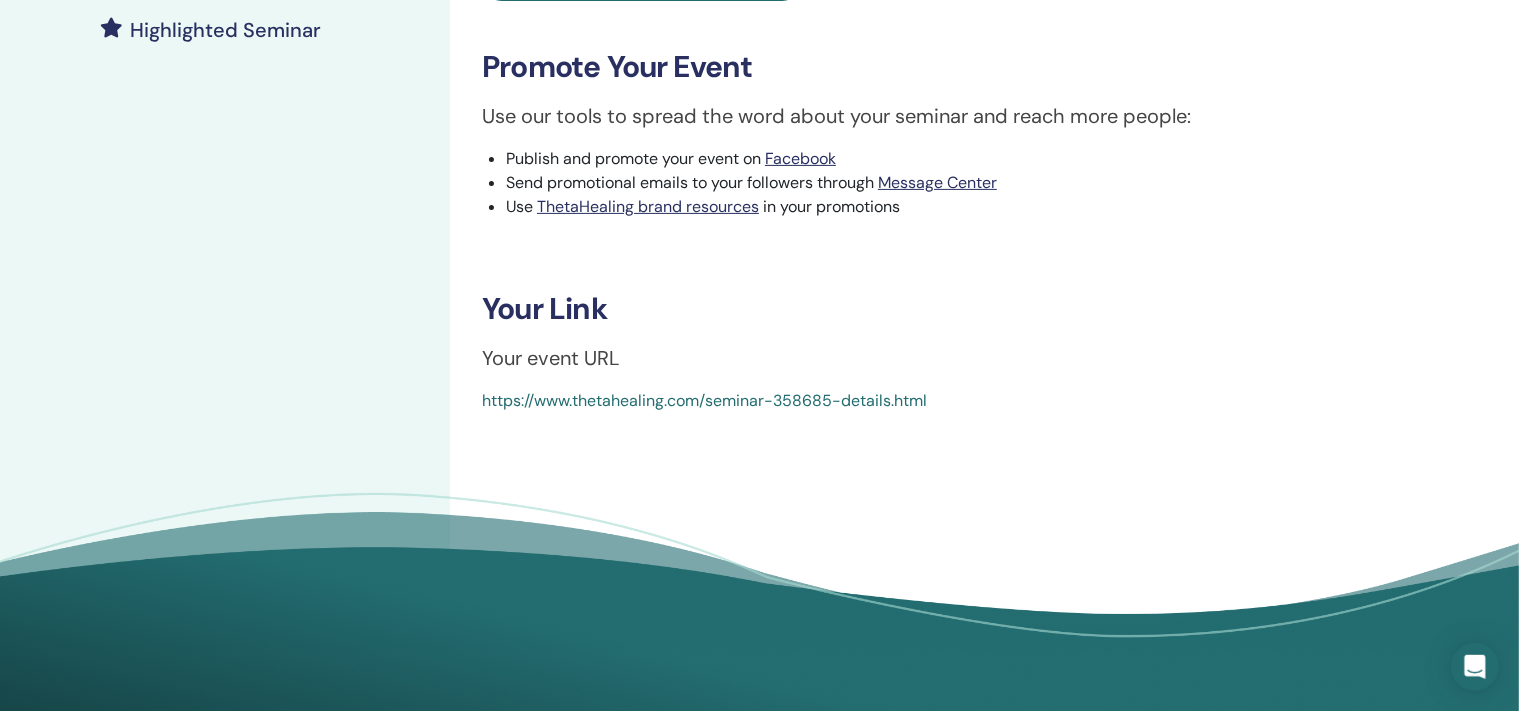 click on "https://www.thetahealing.com/seminar-358685-details.html" at bounding box center (704, 400) 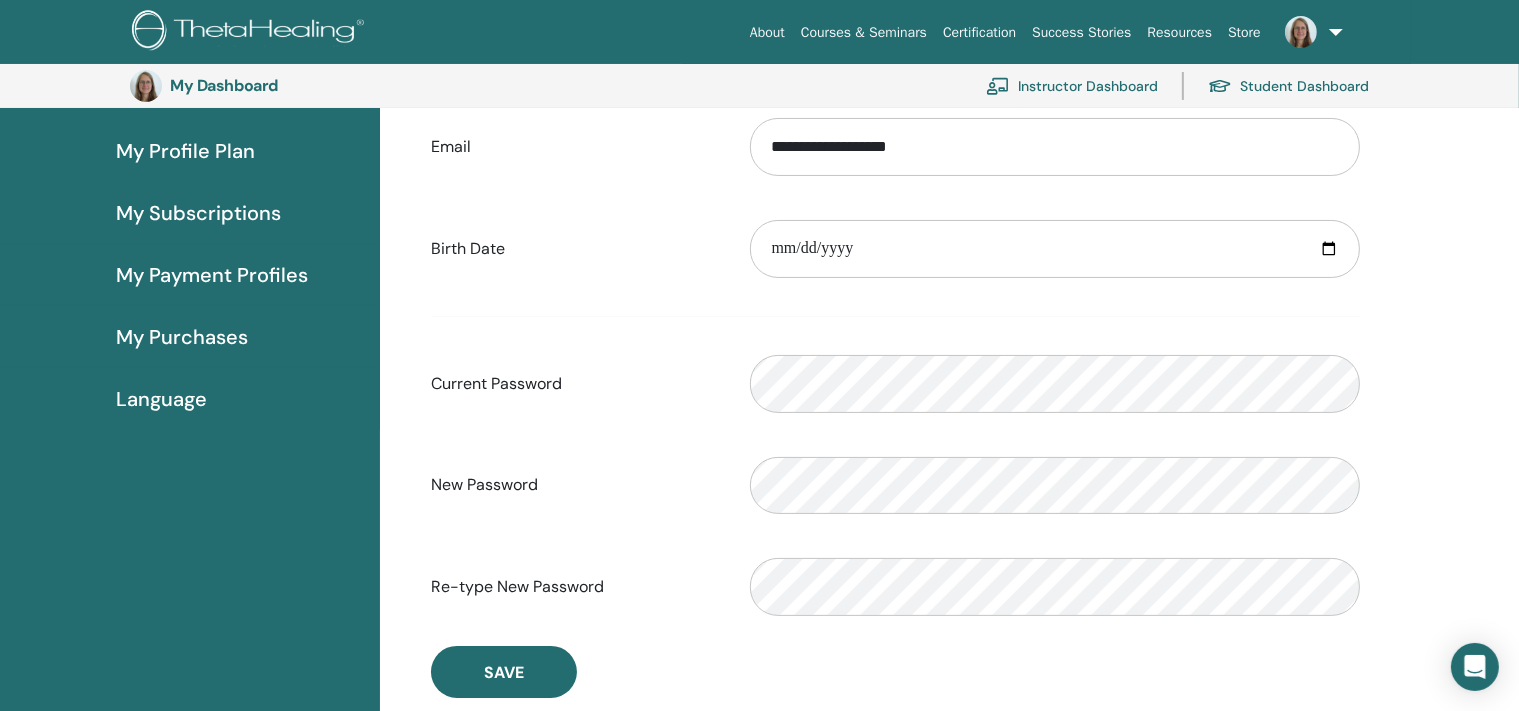 scroll, scrollTop: 180, scrollLeft: 0, axis: vertical 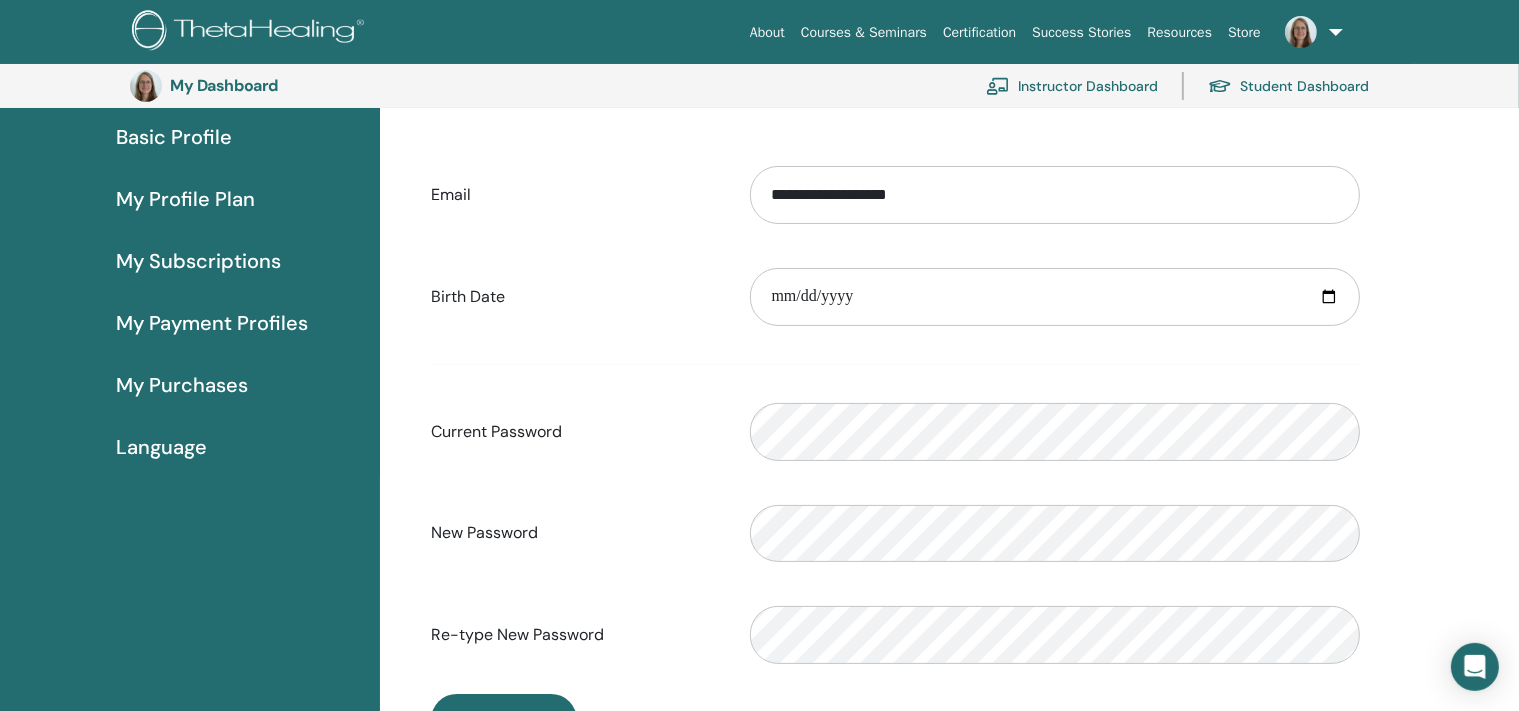 click on "Basic Profile" at bounding box center (174, 137) 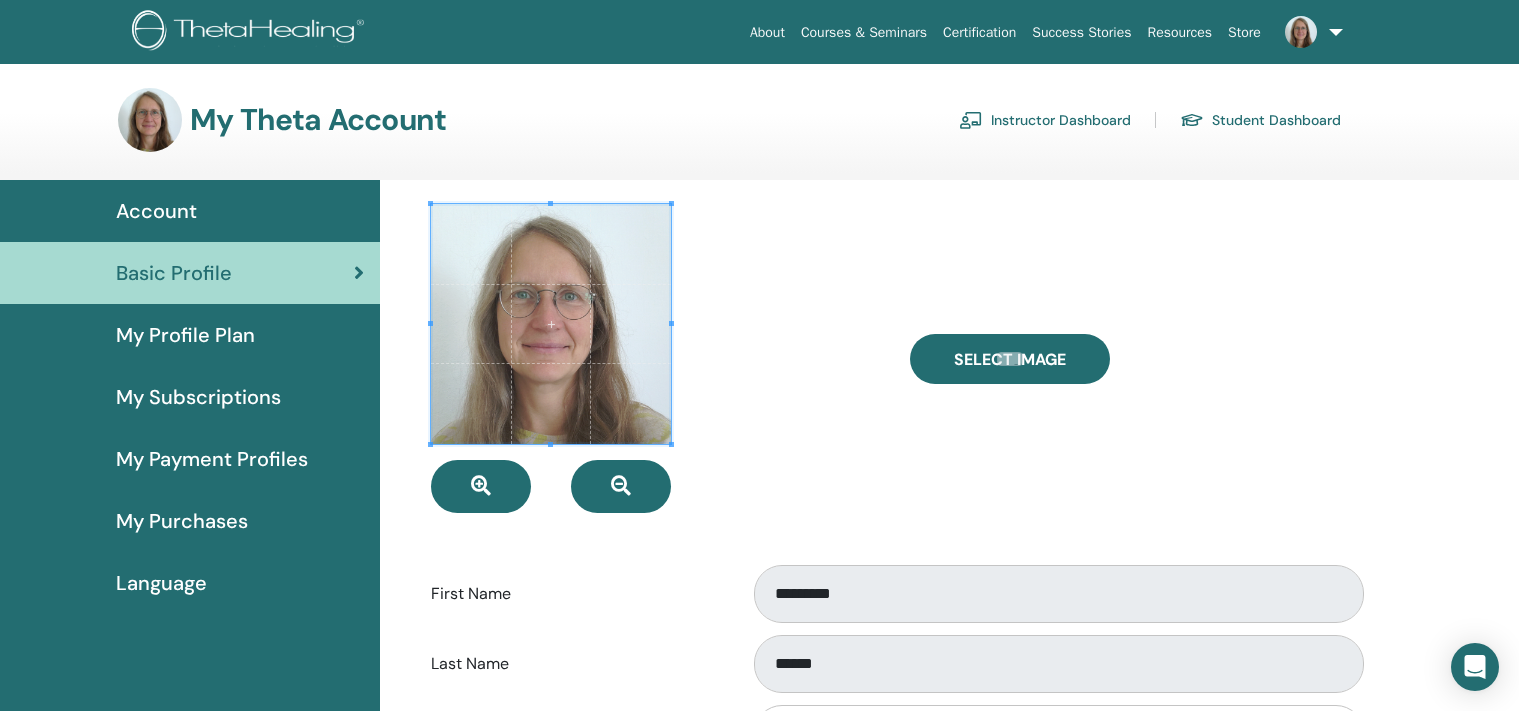 scroll, scrollTop: 0, scrollLeft: 0, axis: both 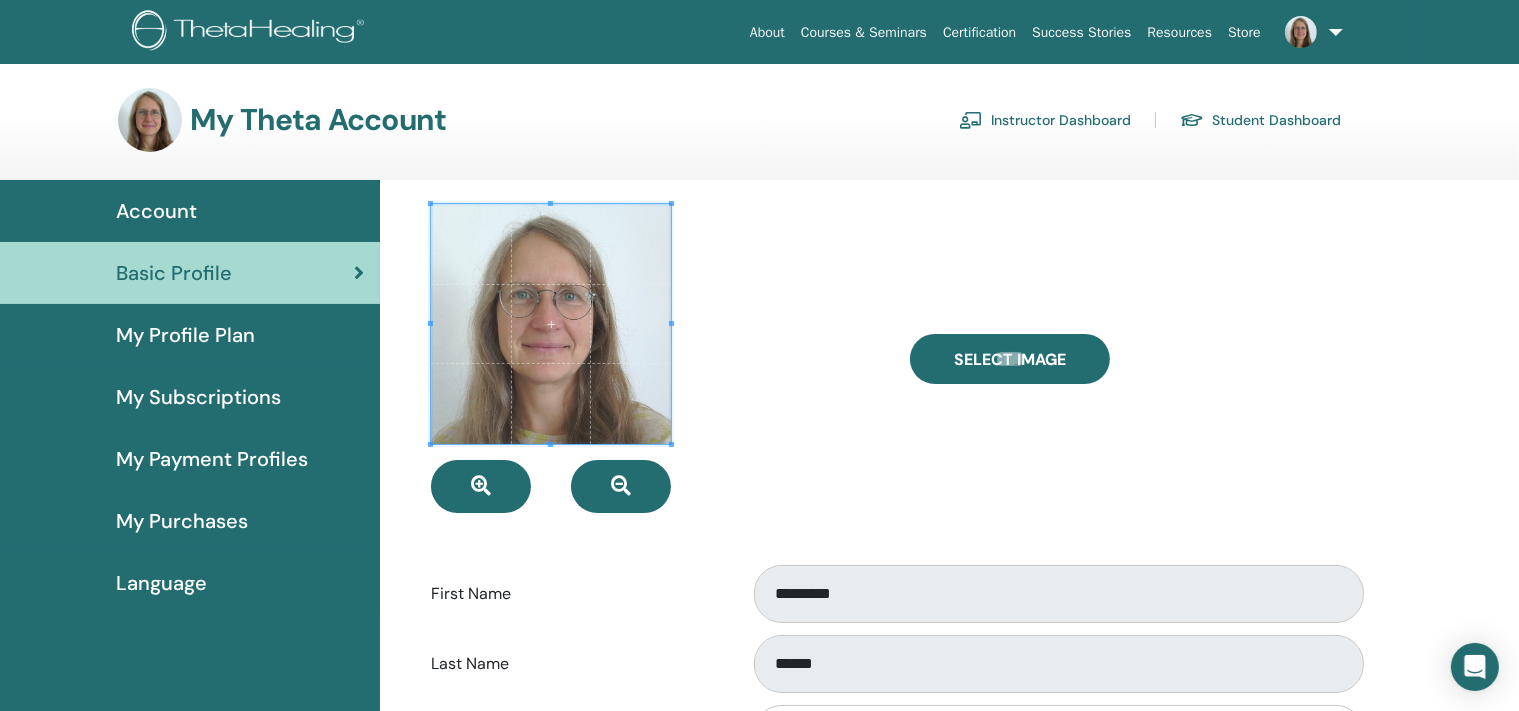 click on "My Profile Plan" at bounding box center [185, 335] 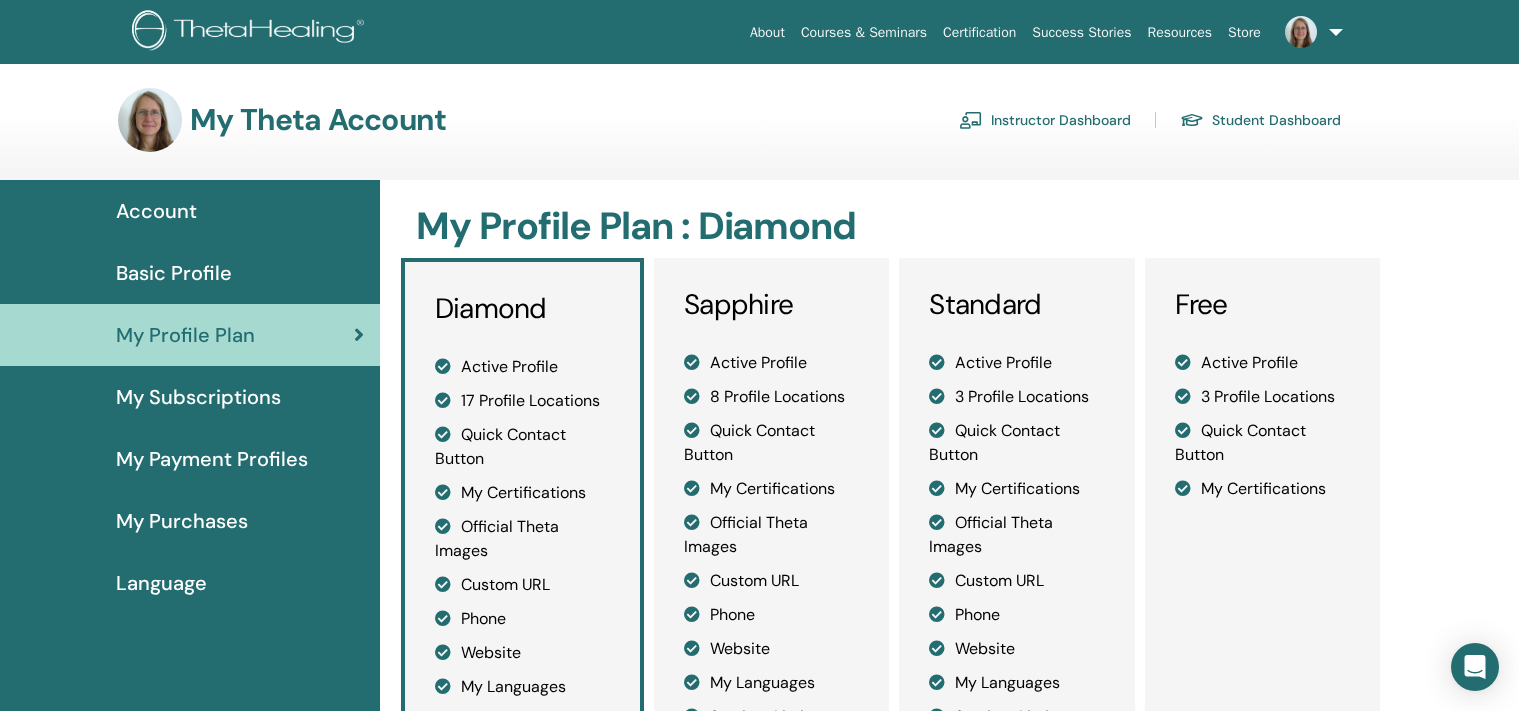 scroll, scrollTop: 0, scrollLeft: 0, axis: both 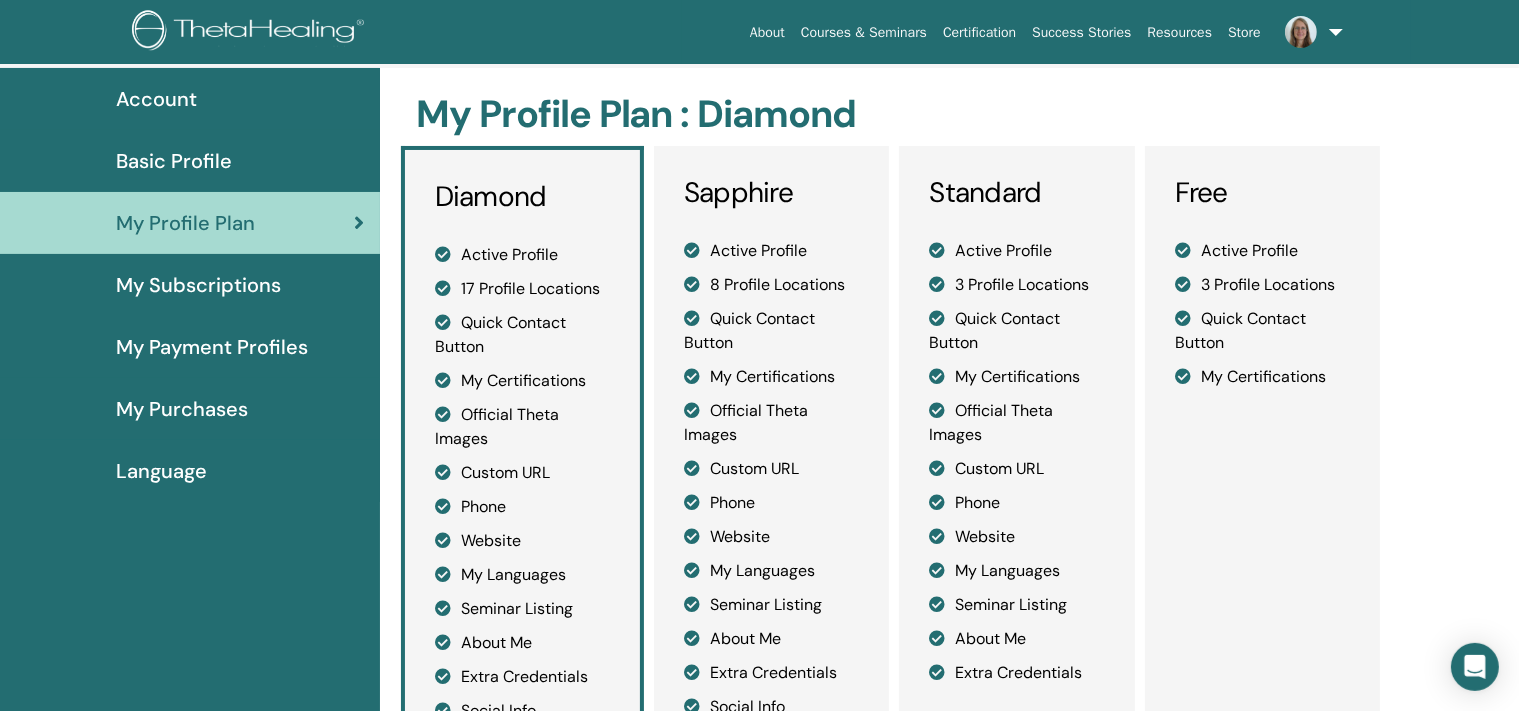 click on "Account" at bounding box center (156, 99) 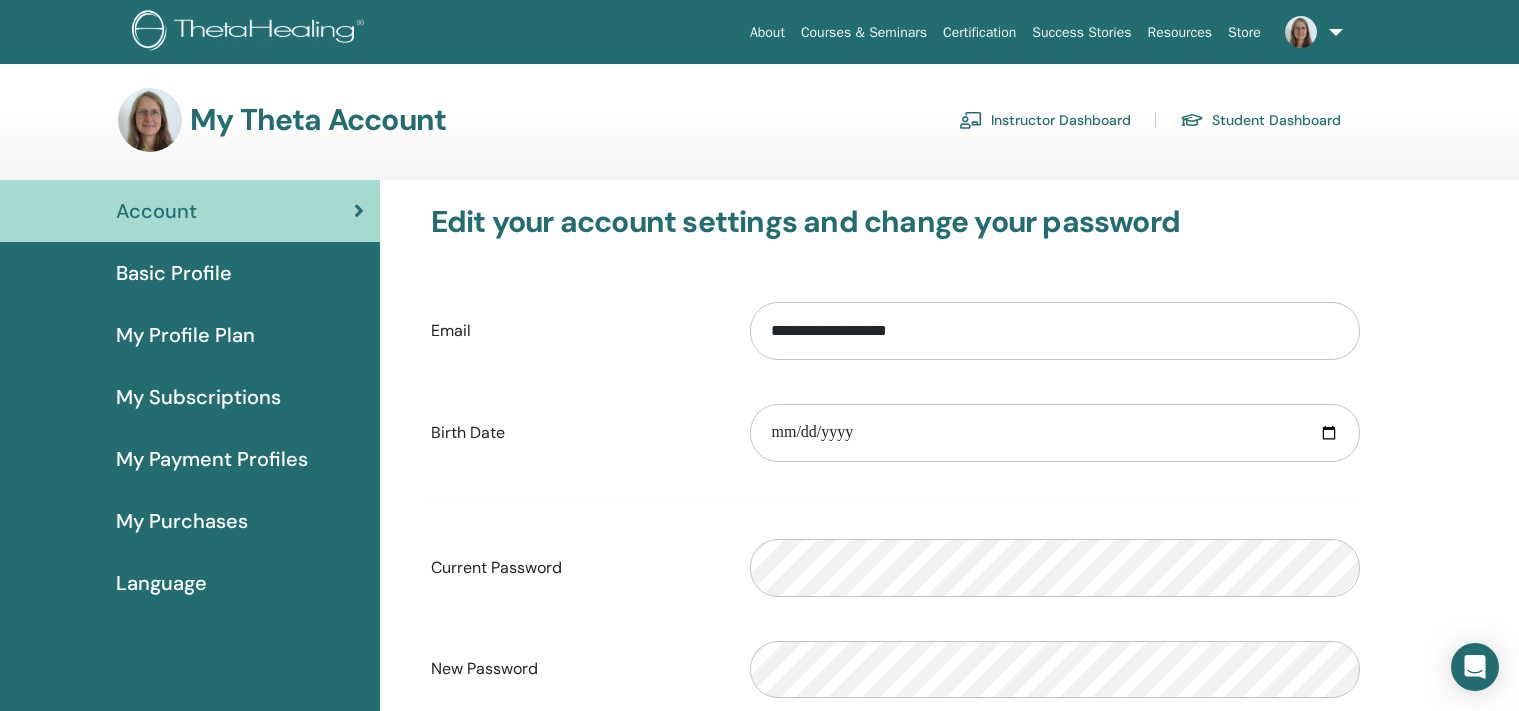 scroll, scrollTop: 0, scrollLeft: 0, axis: both 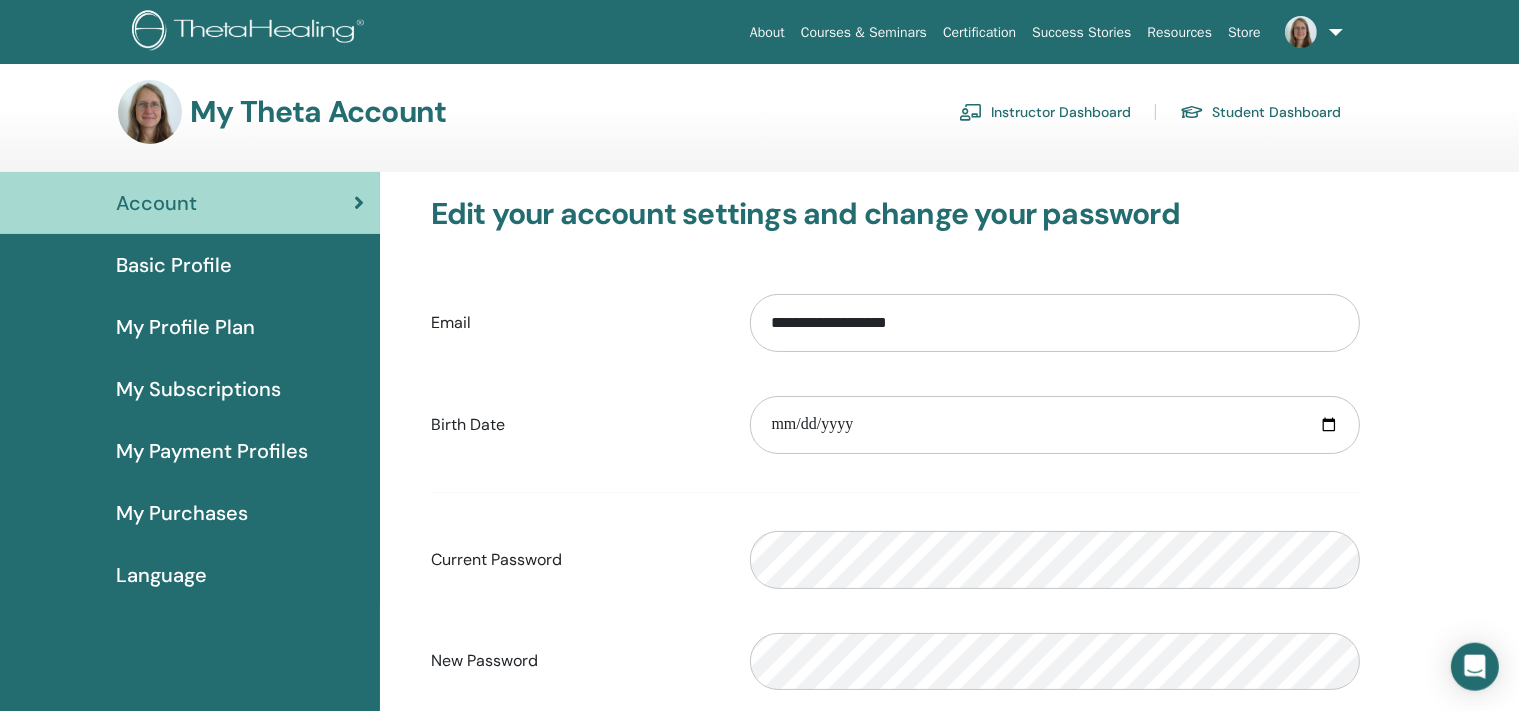 click on "Language" at bounding box center (161, 575) 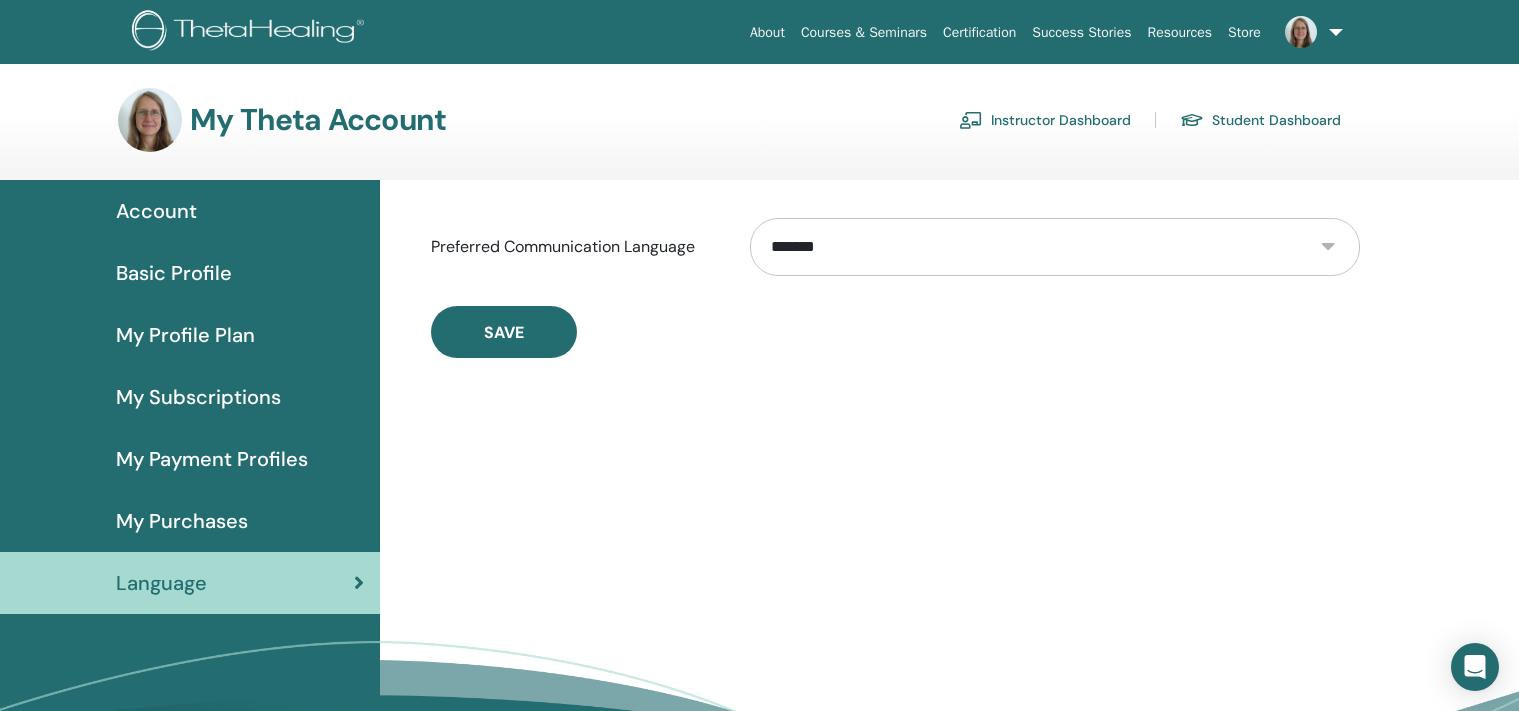 scroll, scrollTop: 0, scrollLeft: 0, axis: both 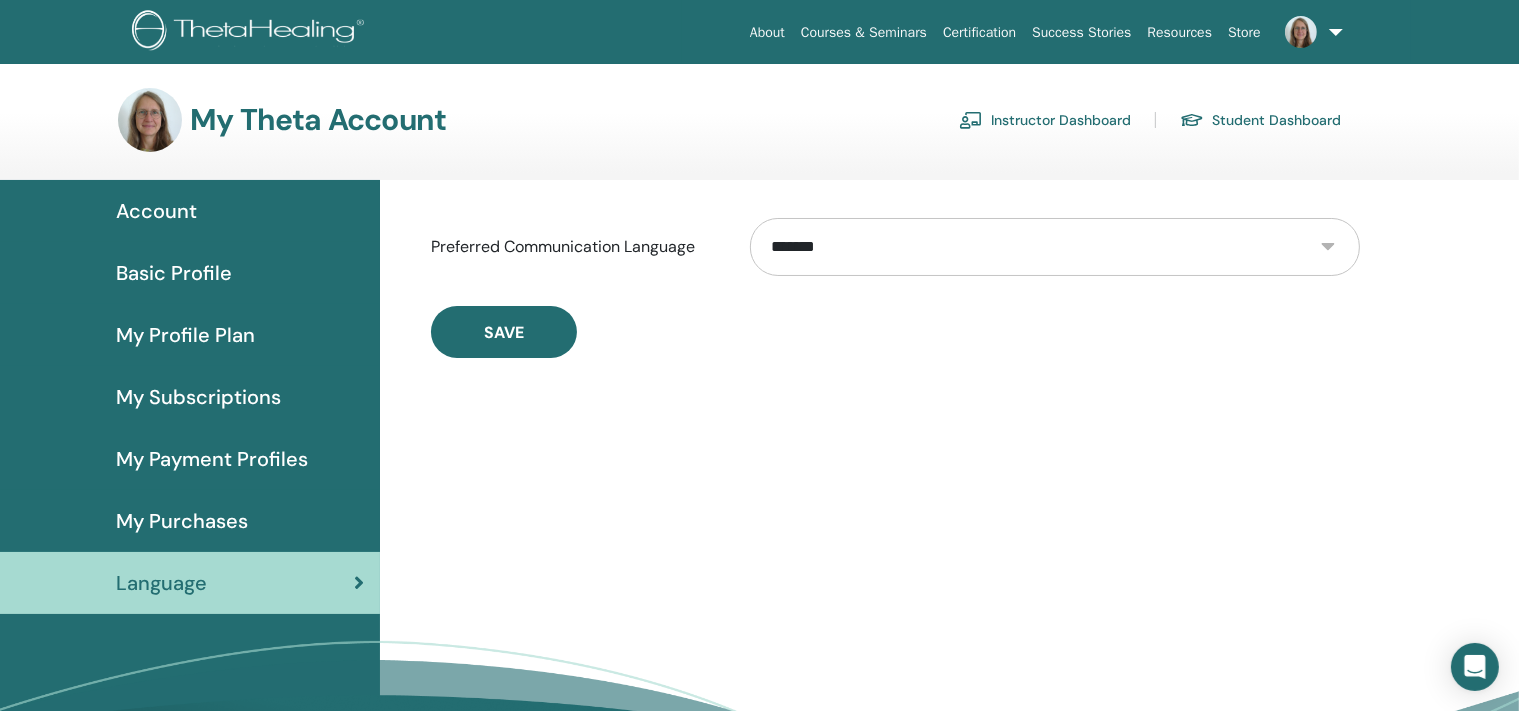 click on "Account" at bounding box center [156, 211] 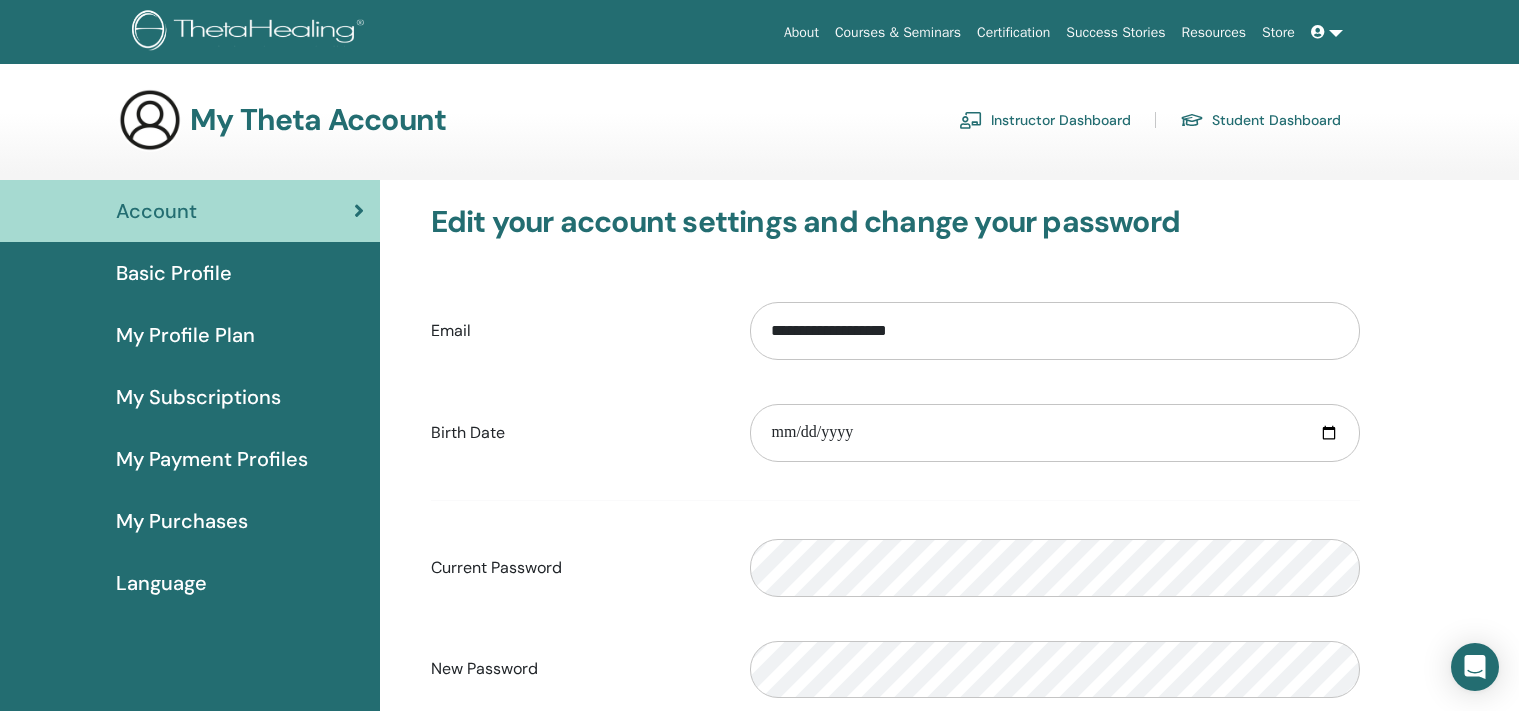 scroll, scrollTop: 0, scrollLeft: 0, axis: both 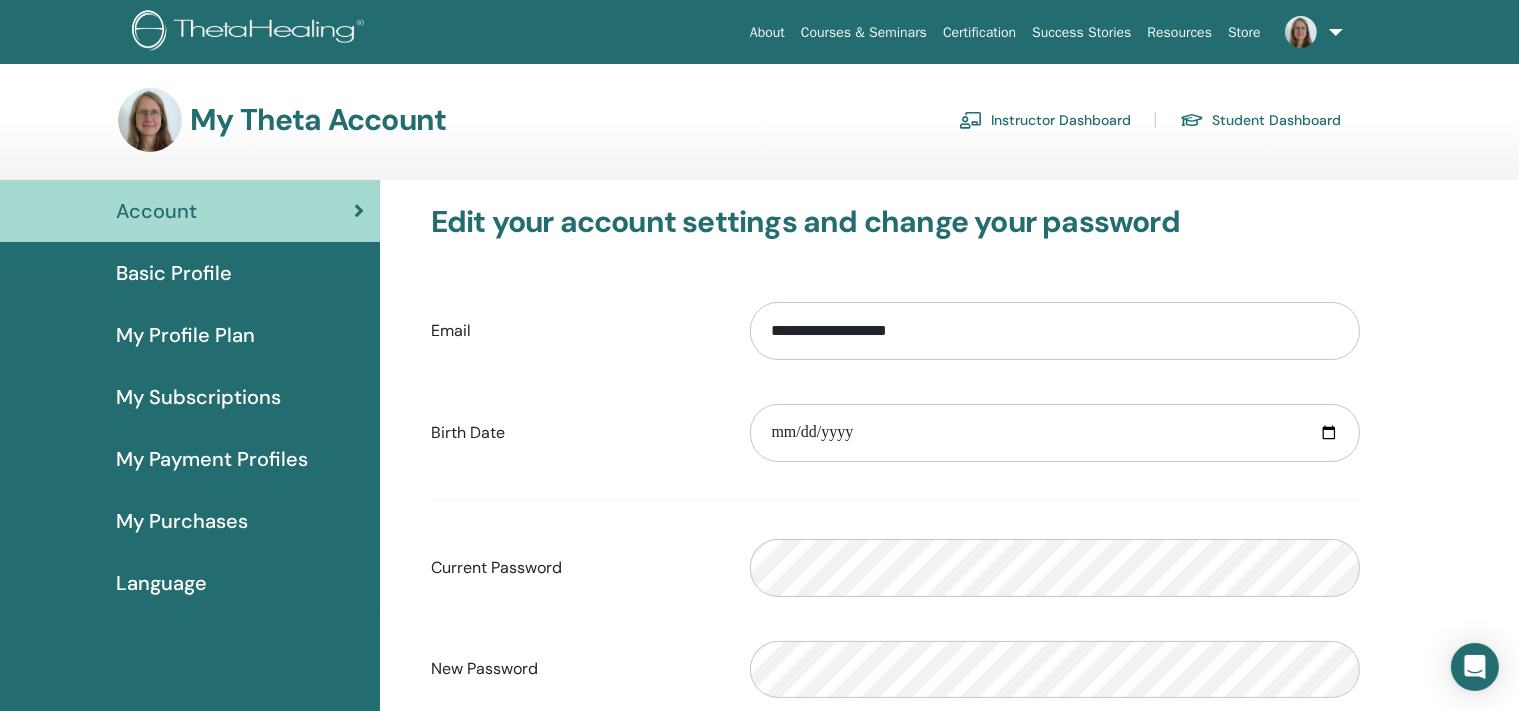 click at bounding box center [1310, 32] 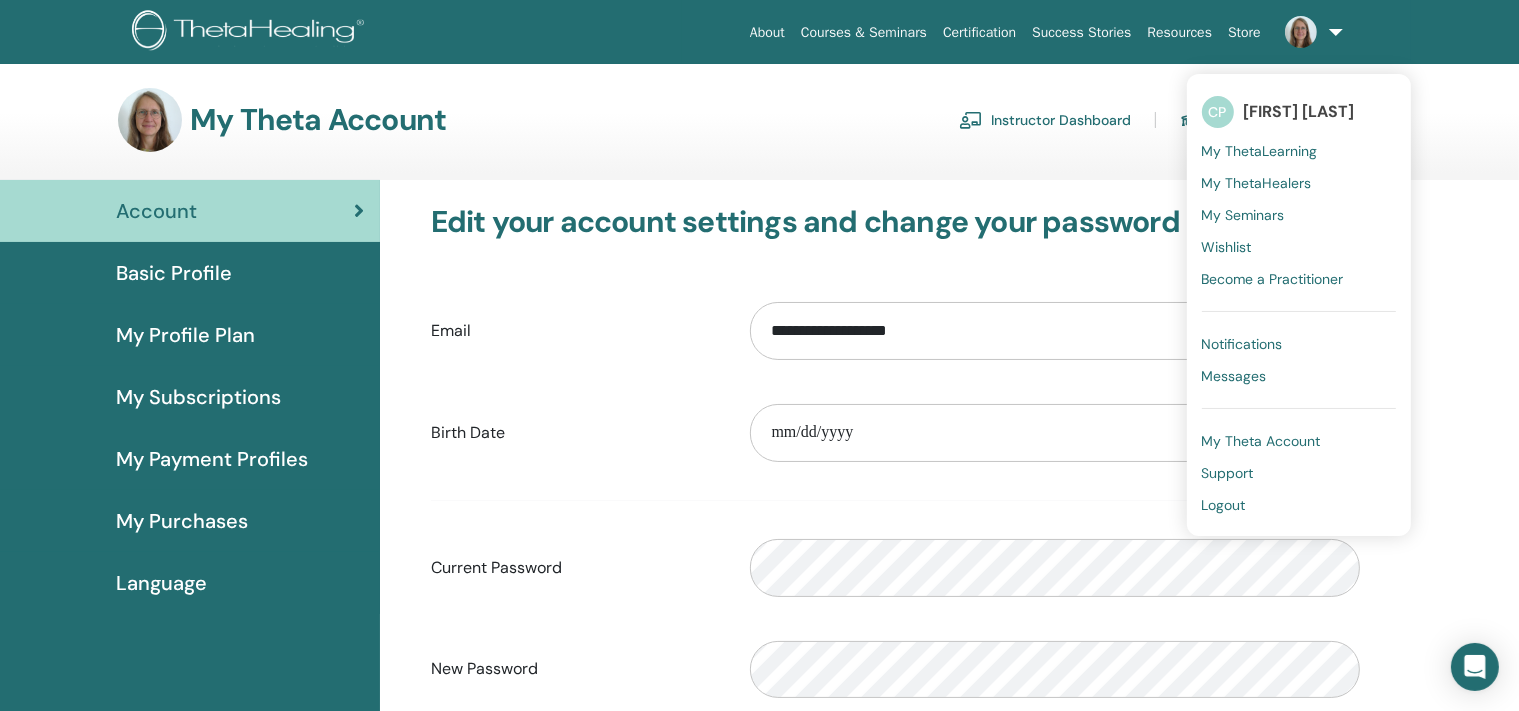 click on "My Theta Account" at bounding box center [318, 120] 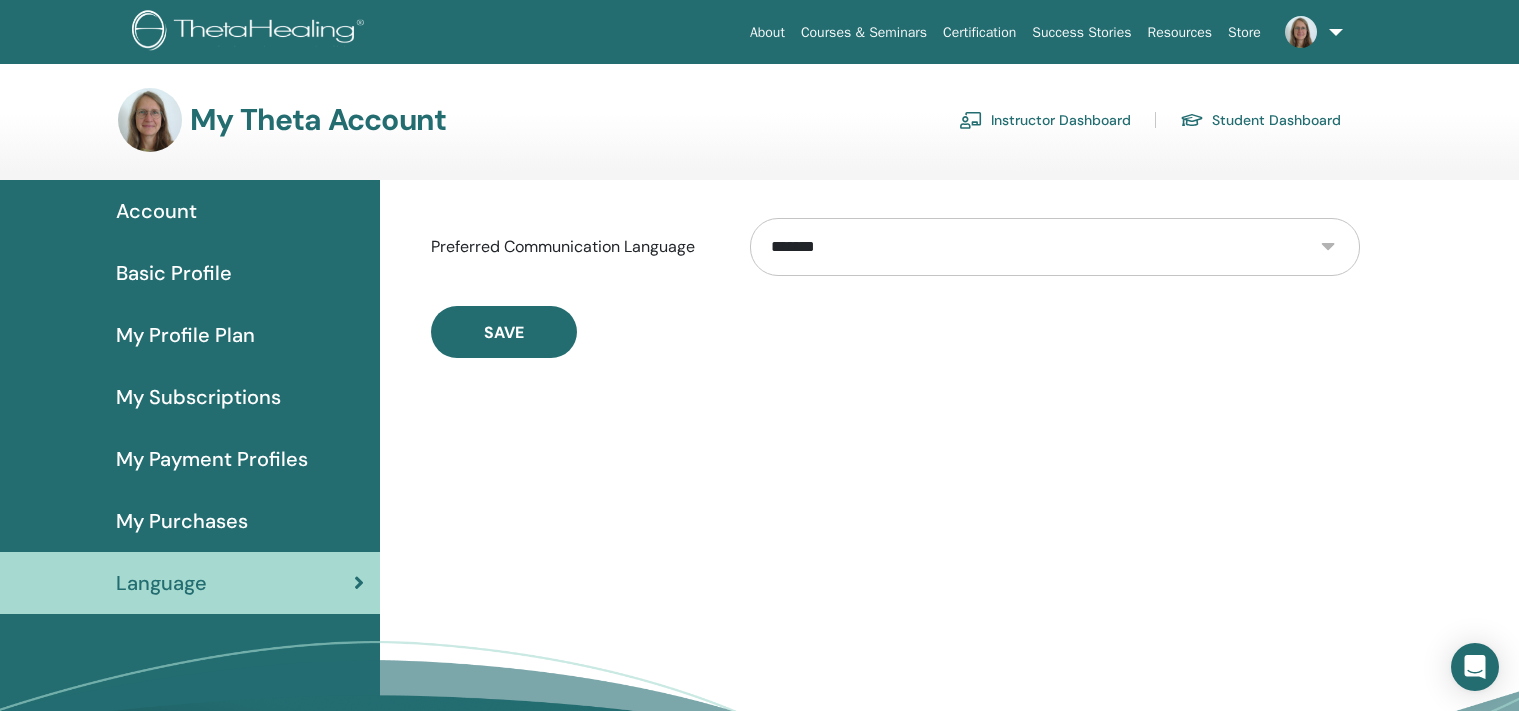 scroll, scrollTop: 0, scrollLeft: 0, axis: both 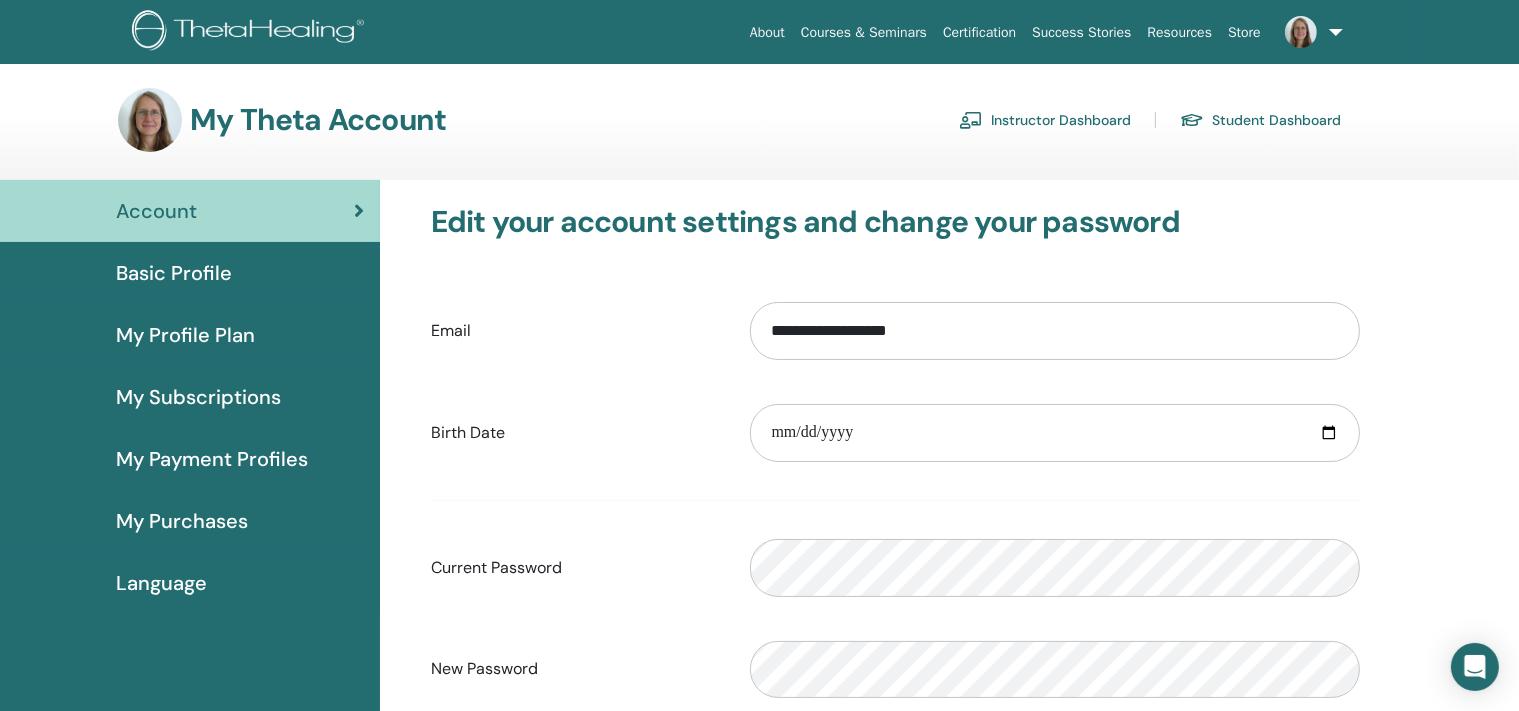 click on "Basic Profile" at bounding box center (174, 273) 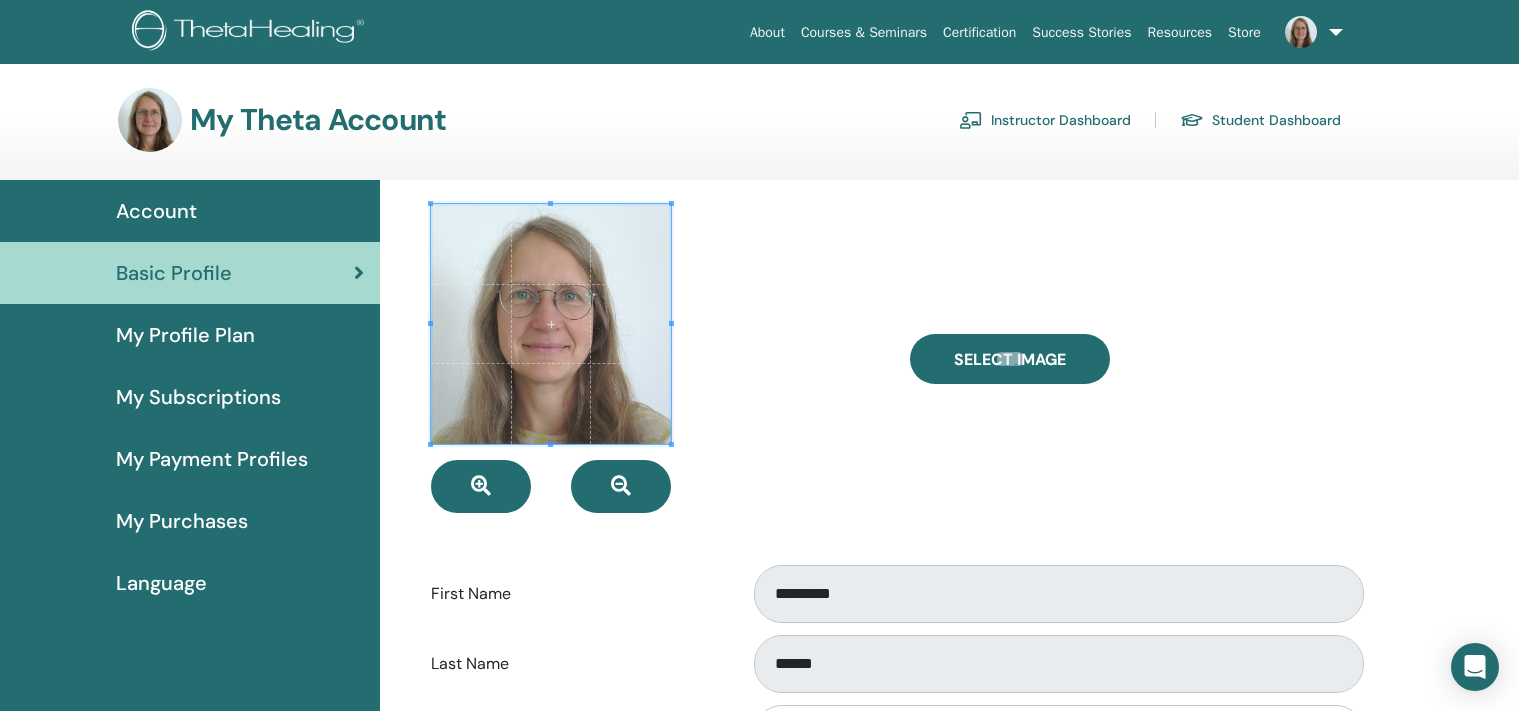 scroll, scrollTop: 0, scrollLeft: 0, axis: both 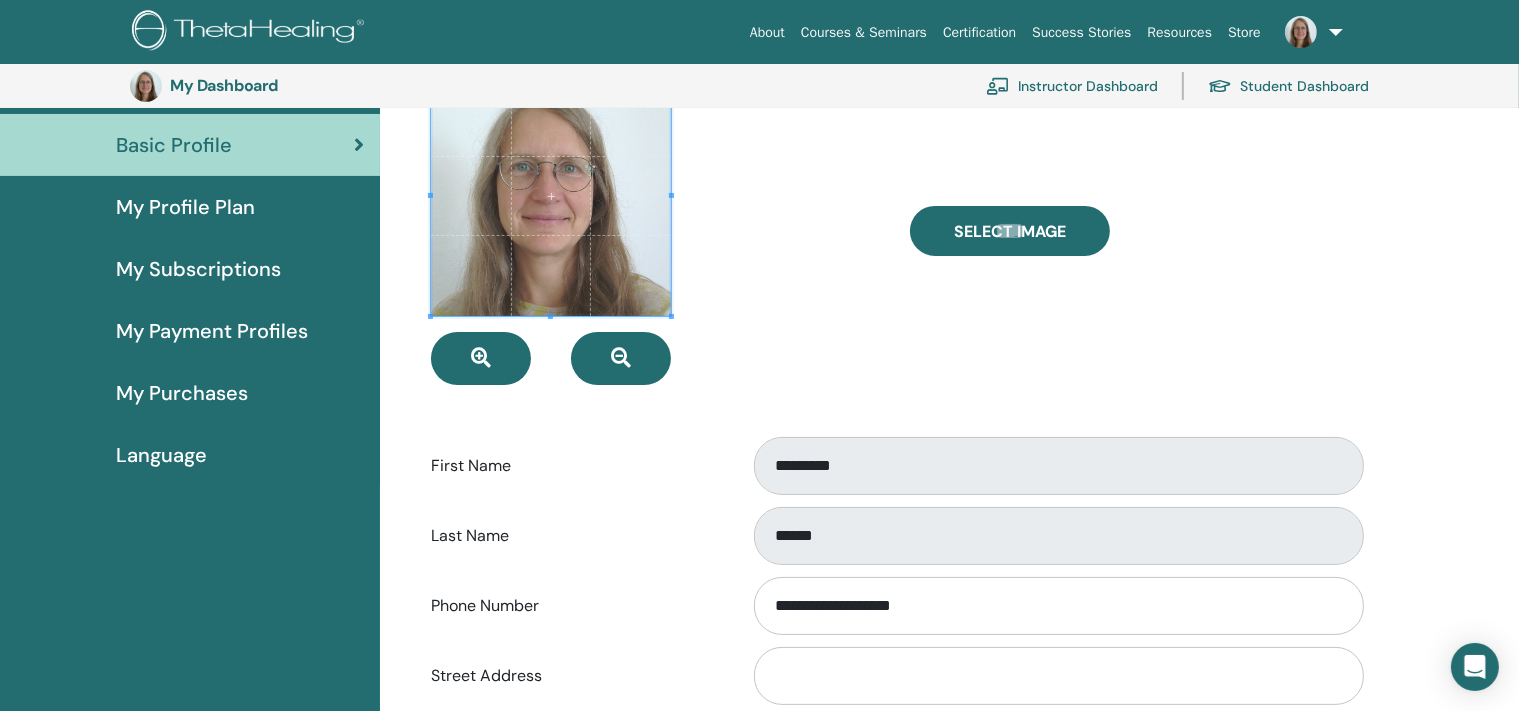 click on "My Profile Plan" at bounding box center (185, 207) 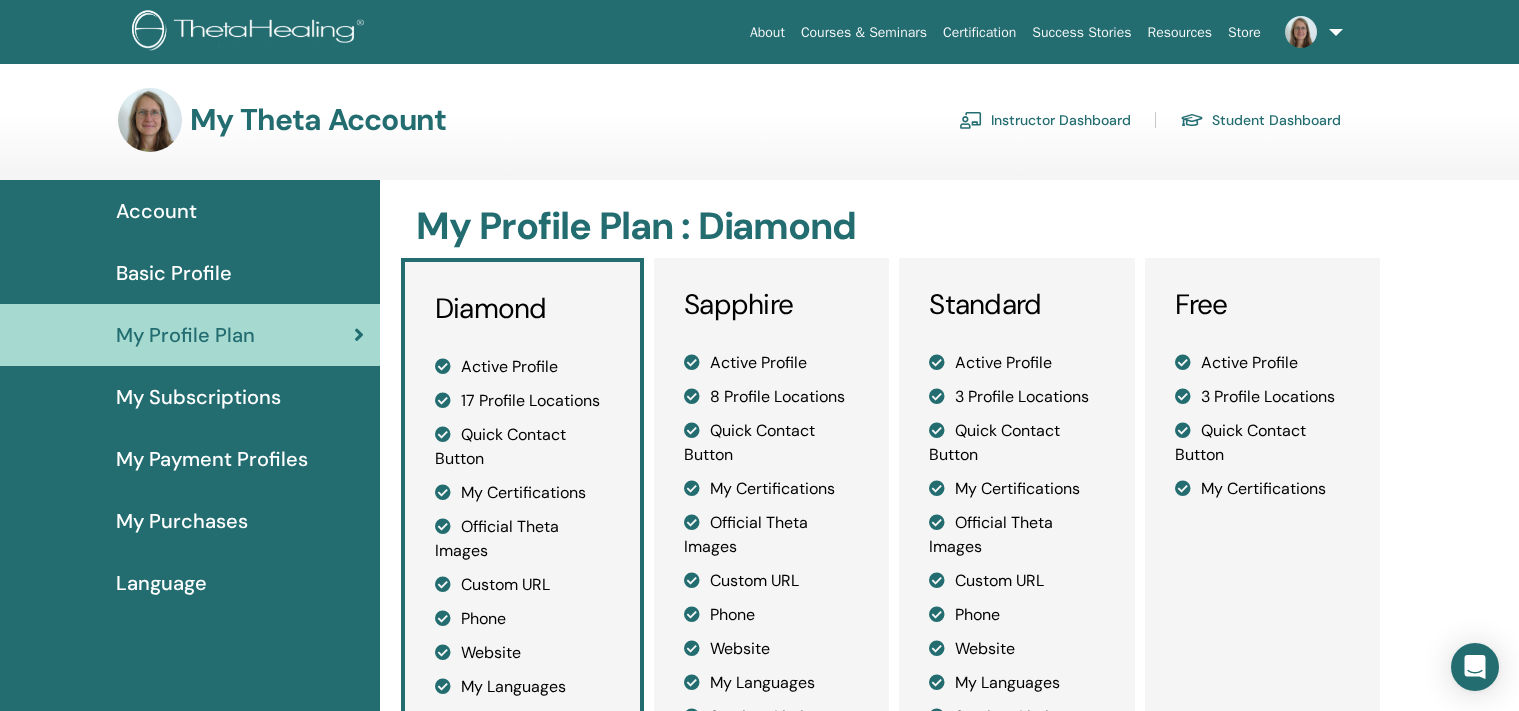 scroll, scrollTop: 0, scrollLeft: 0, axis: both 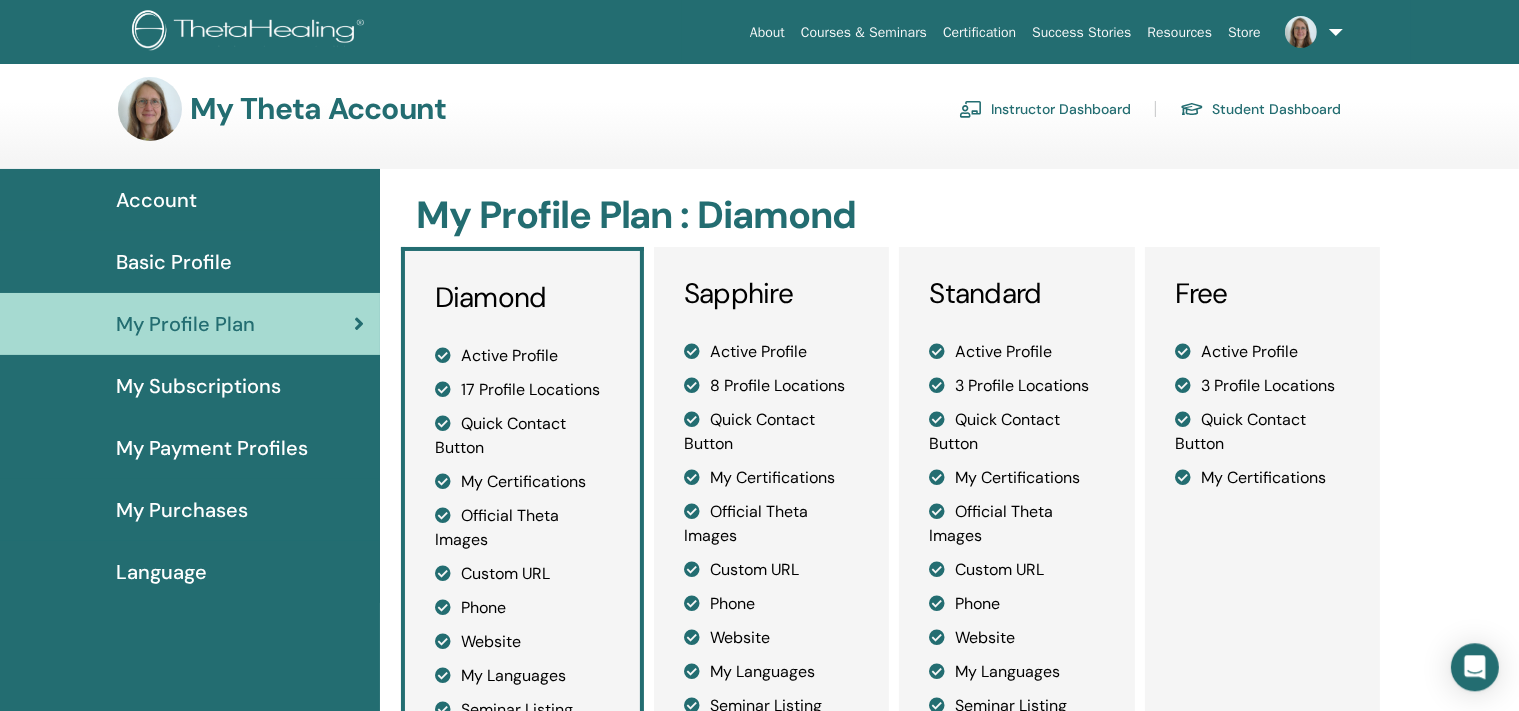click on "My Subscriptions" at bounding box center (198, 386) 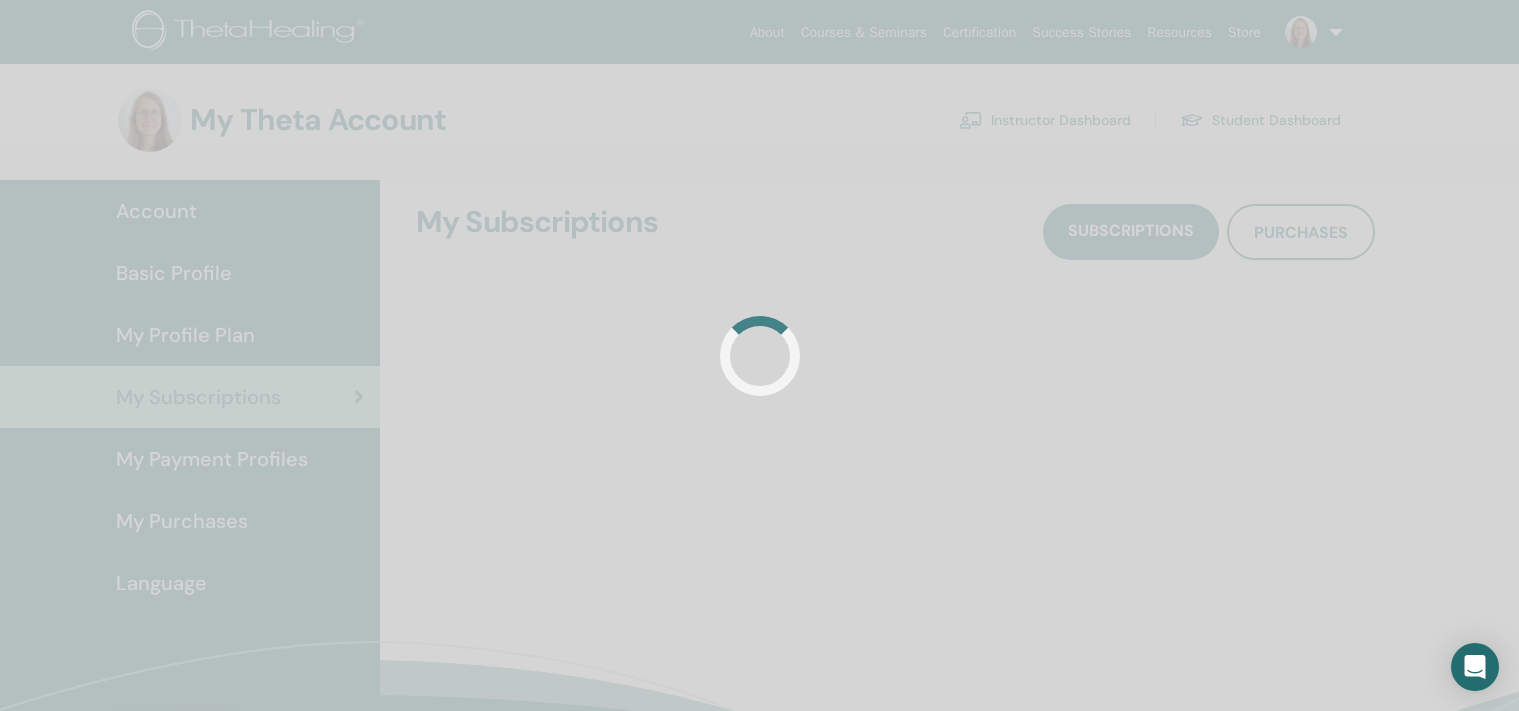 scroll, scrollTop: 0, scrollLeft: 0, axis: both 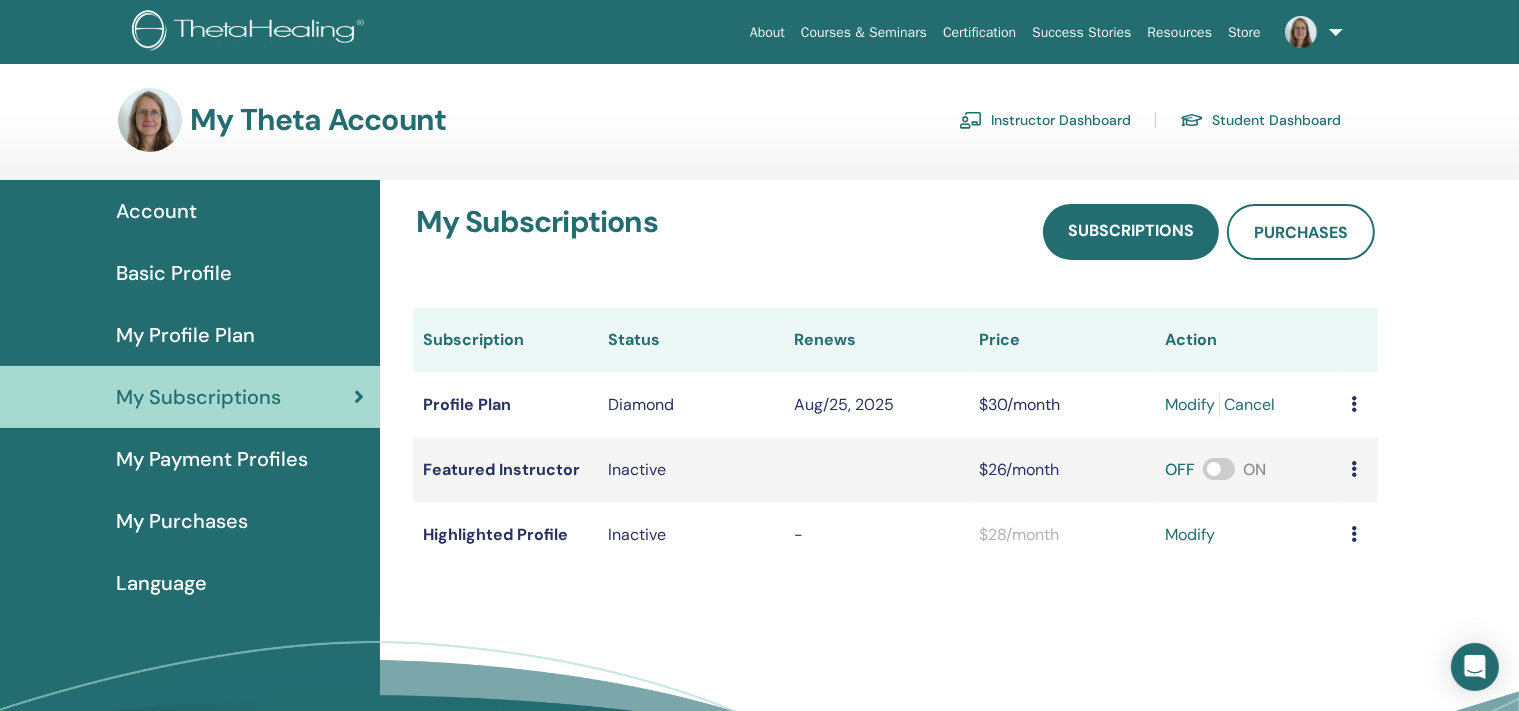click on "My Payment Profiles" at bounding box center [212, 459] 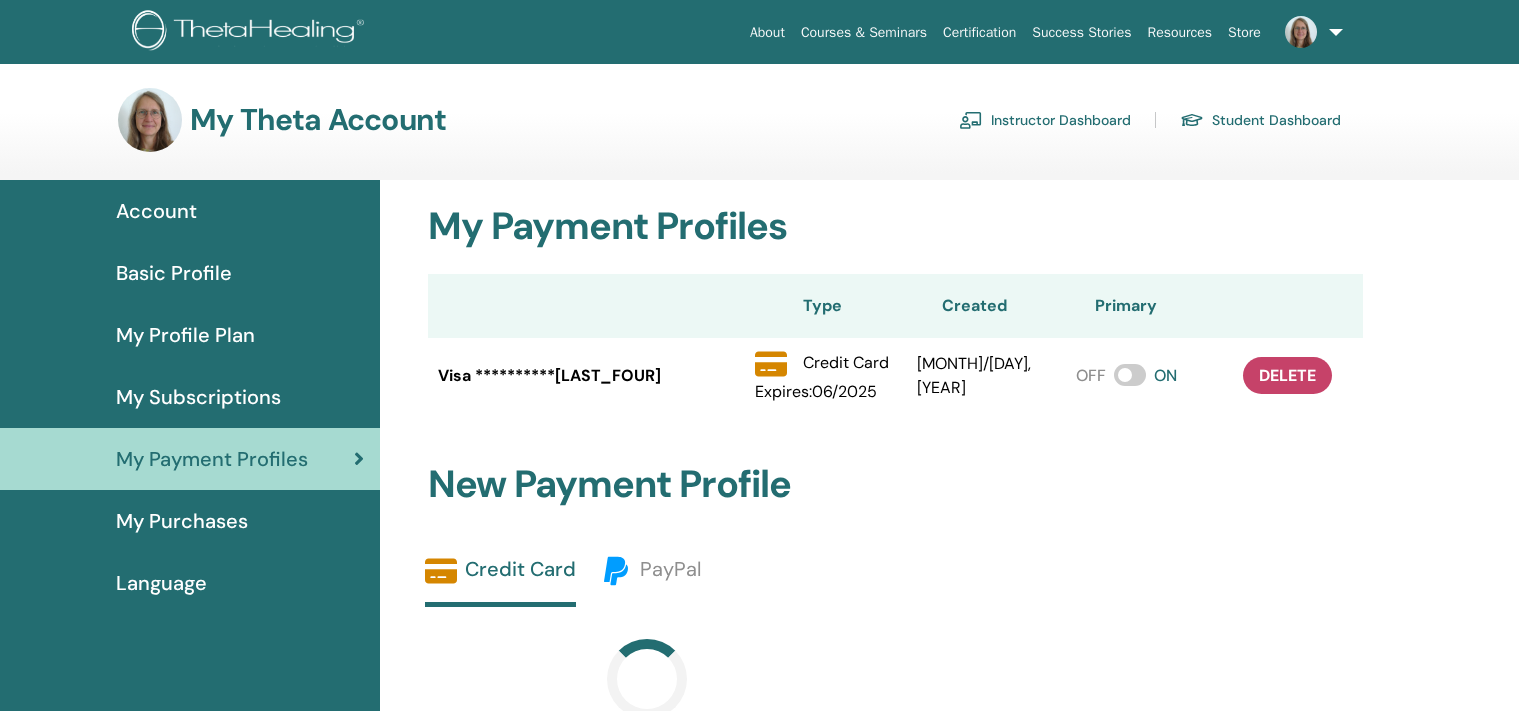 scroll, scrollTop: 0, scrollLeft: 0, axis: both 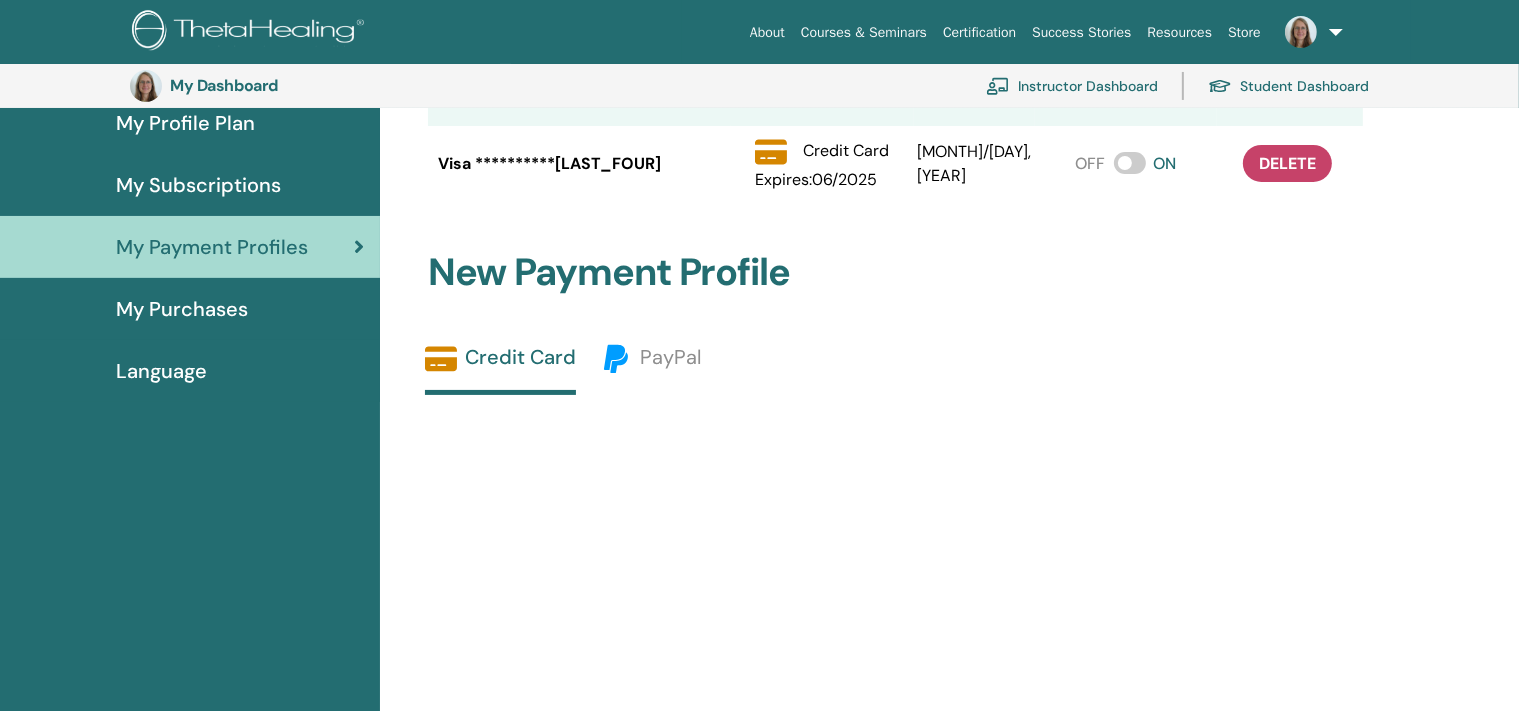 click on "My Purchases" at bounding box center [182, 309] 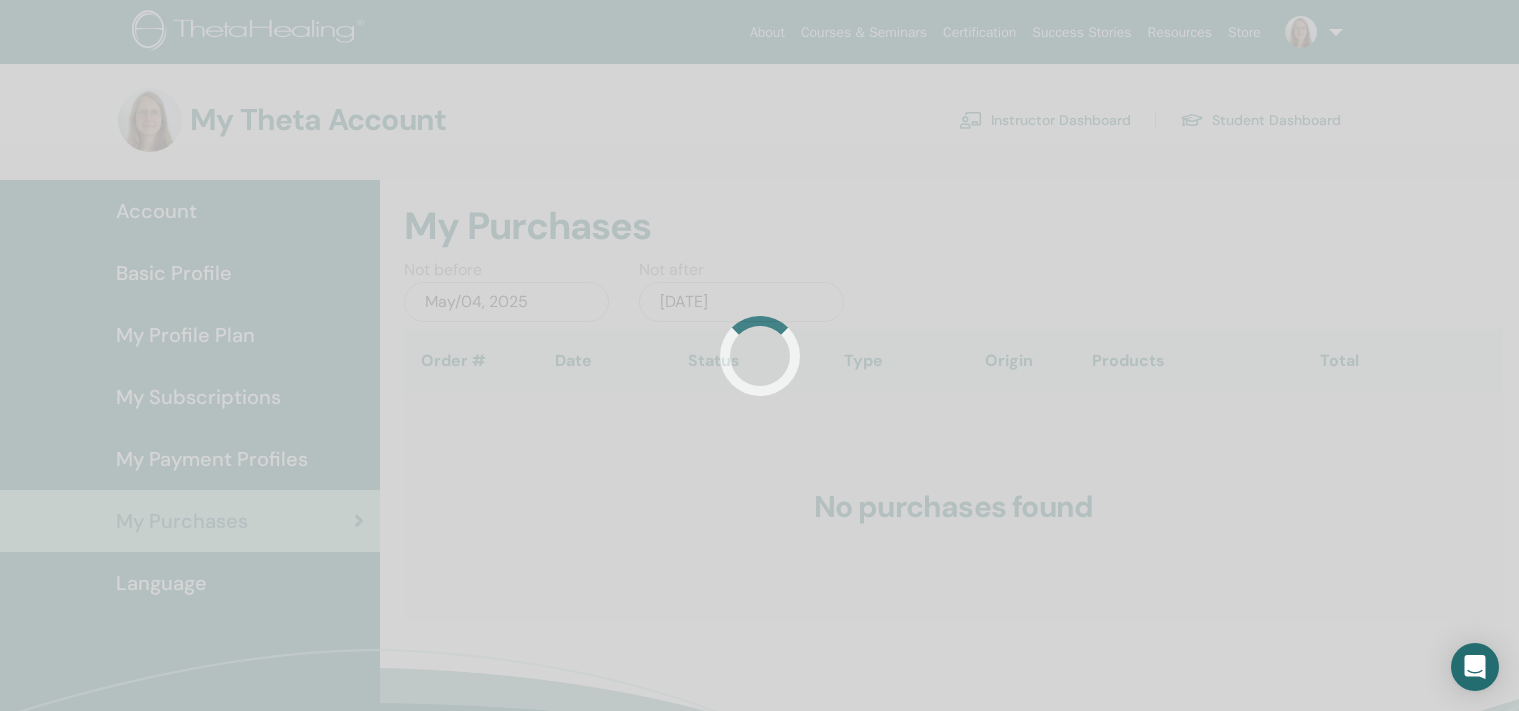 scroll, scrollTop: 0, scrollLeft: 0, axis: both 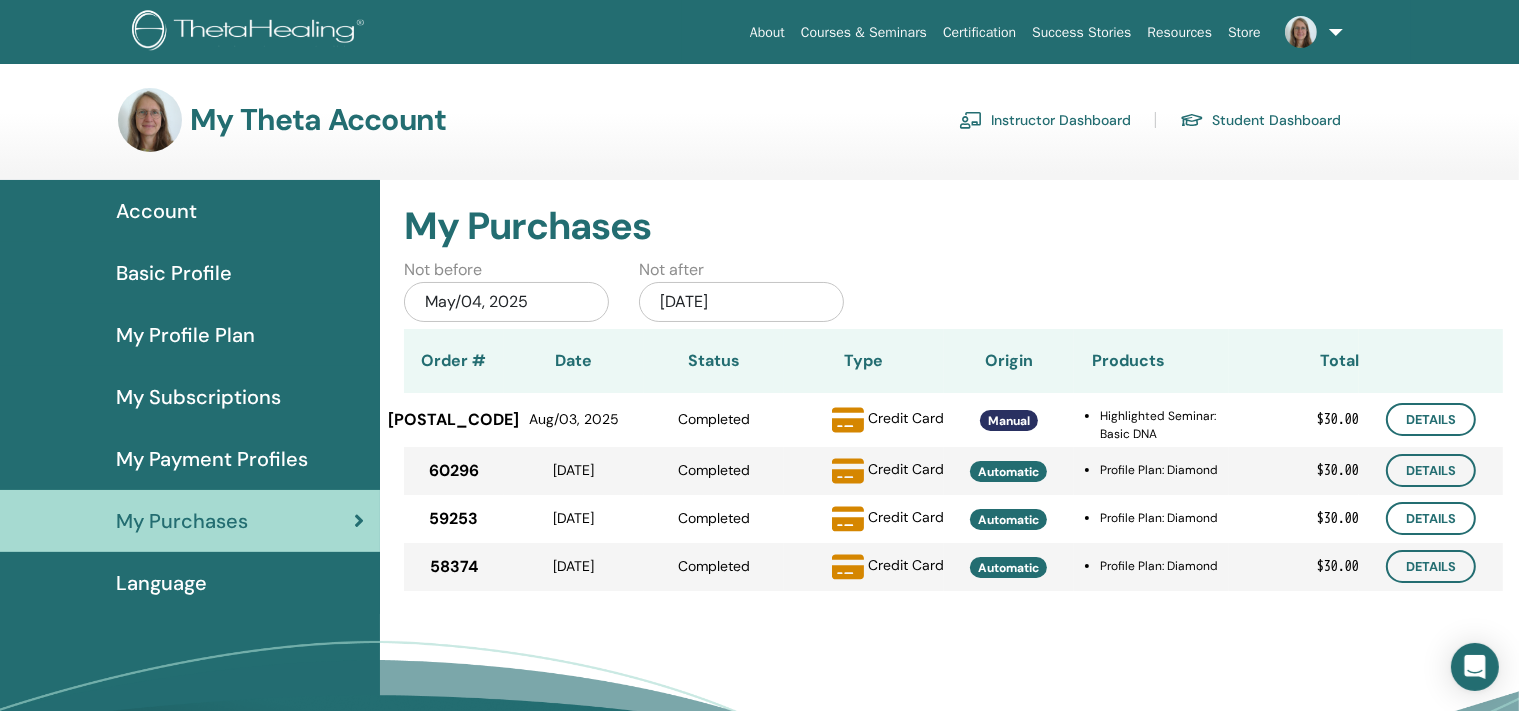 click on "Instructor Dashboard" at bounding box center (1045, 120) 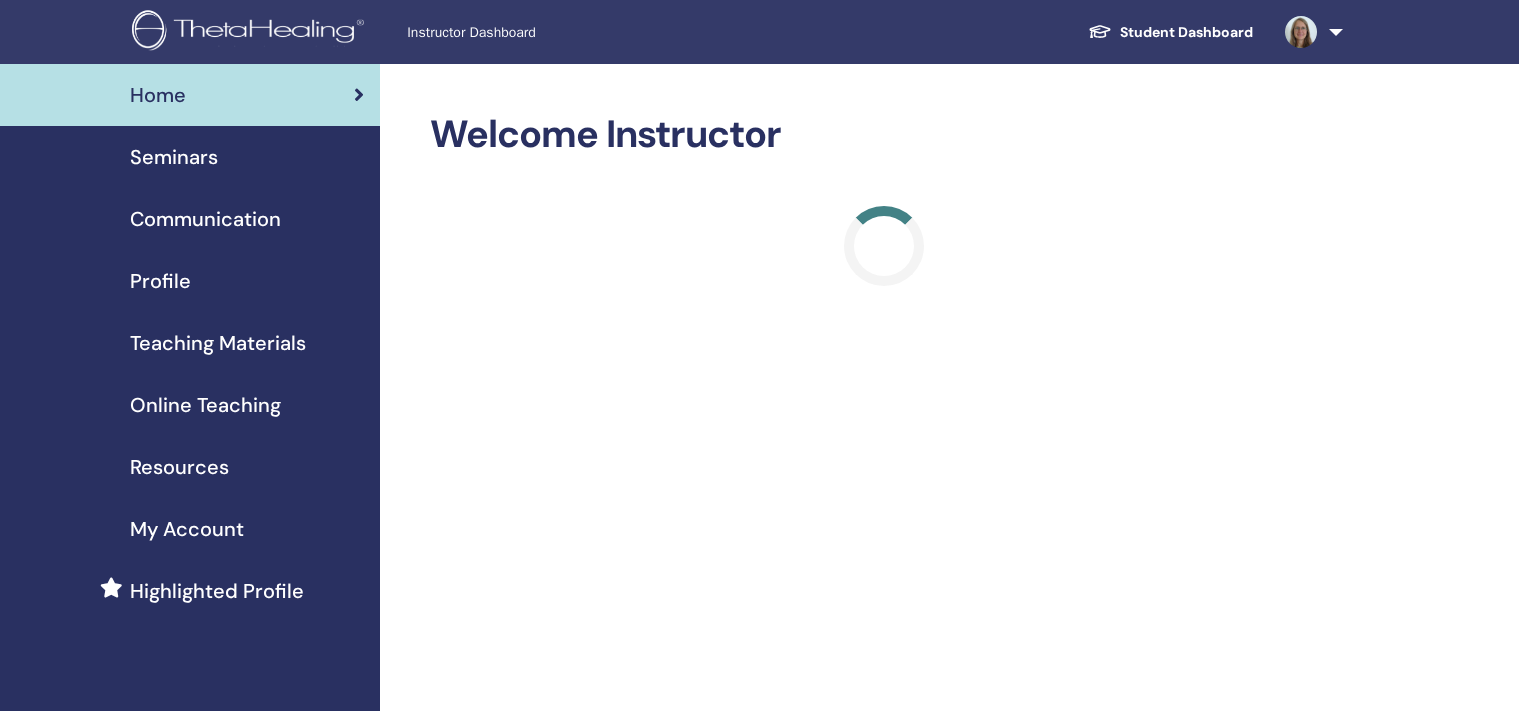 scroll, scrollTop: 0, scrollLeft: 0, axis: both 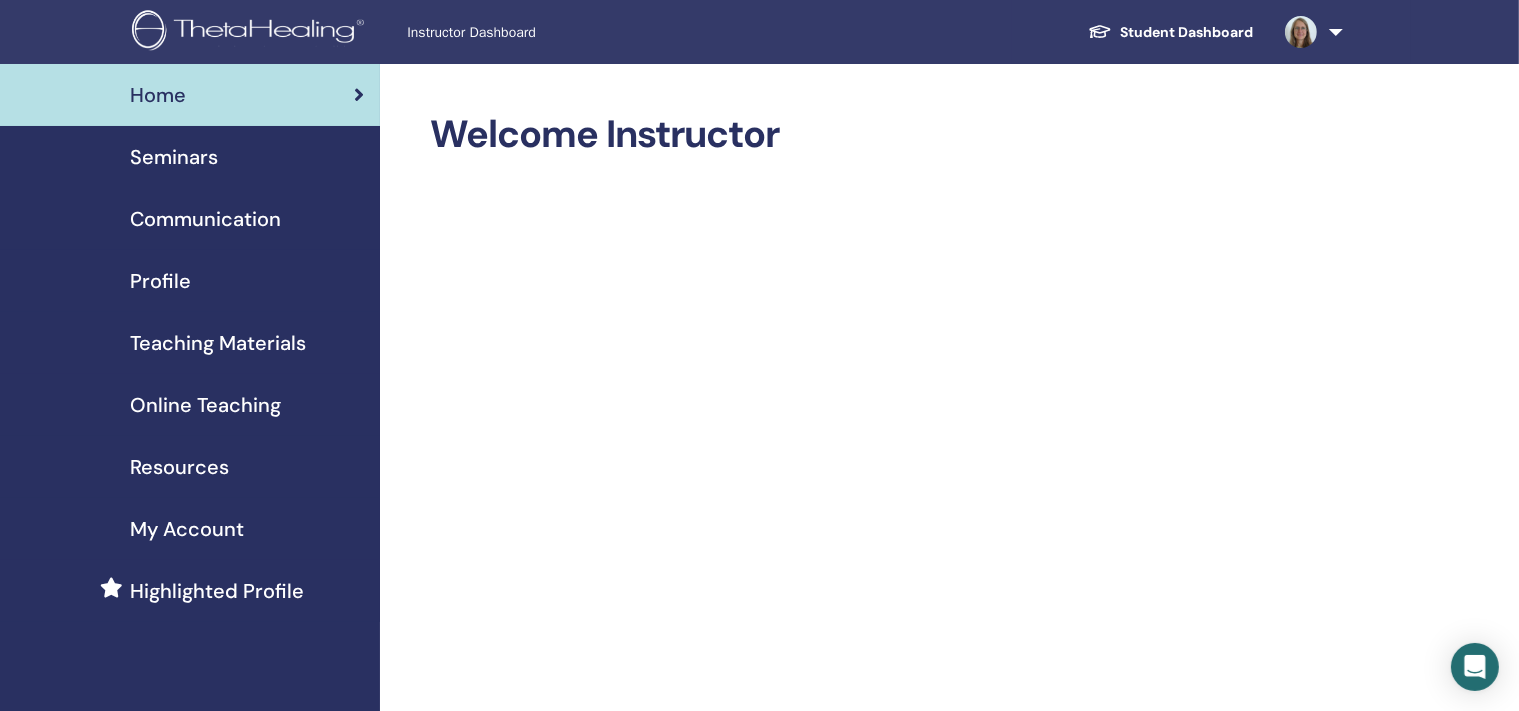 click on "Profile" at bounding box center (160, 281) 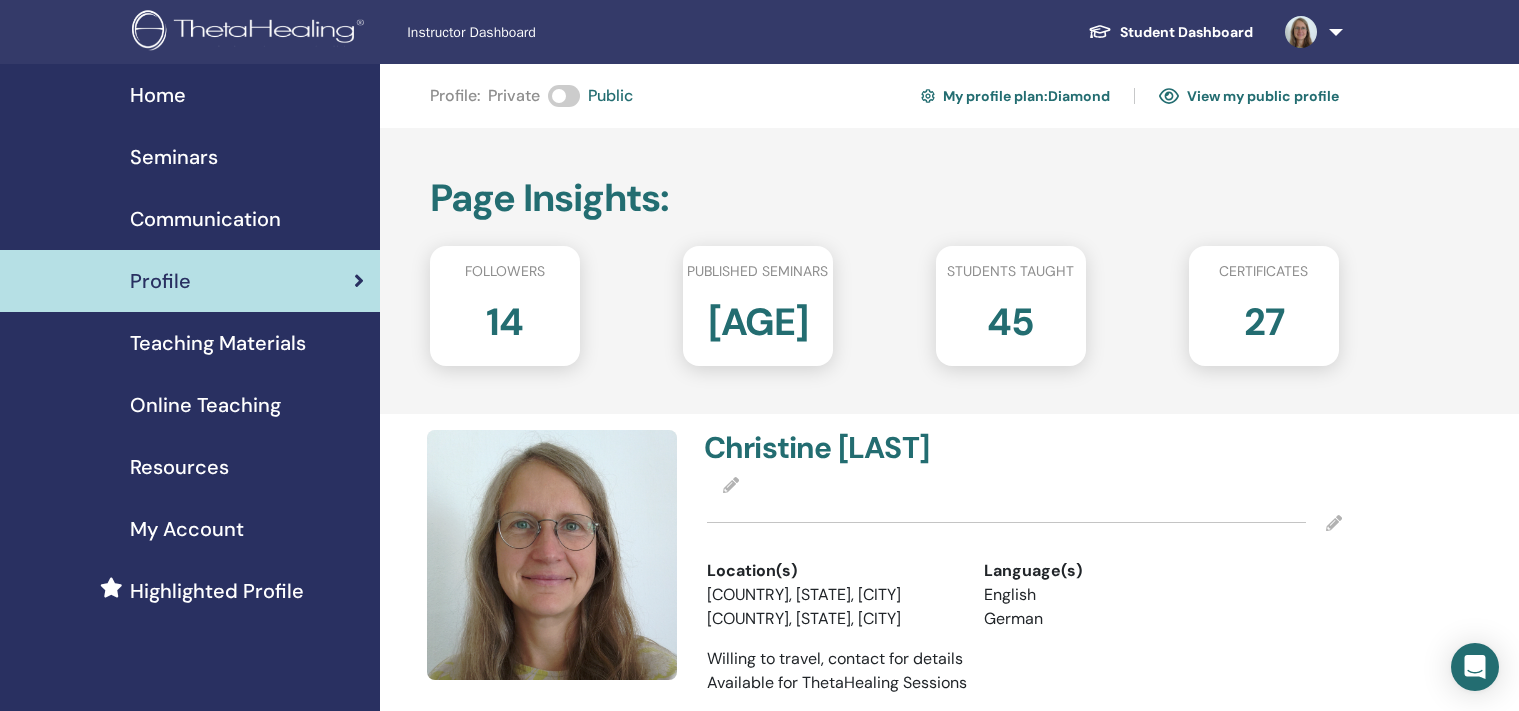 scroll, scrollTop: 0, scrollLeft: 0, axis: both 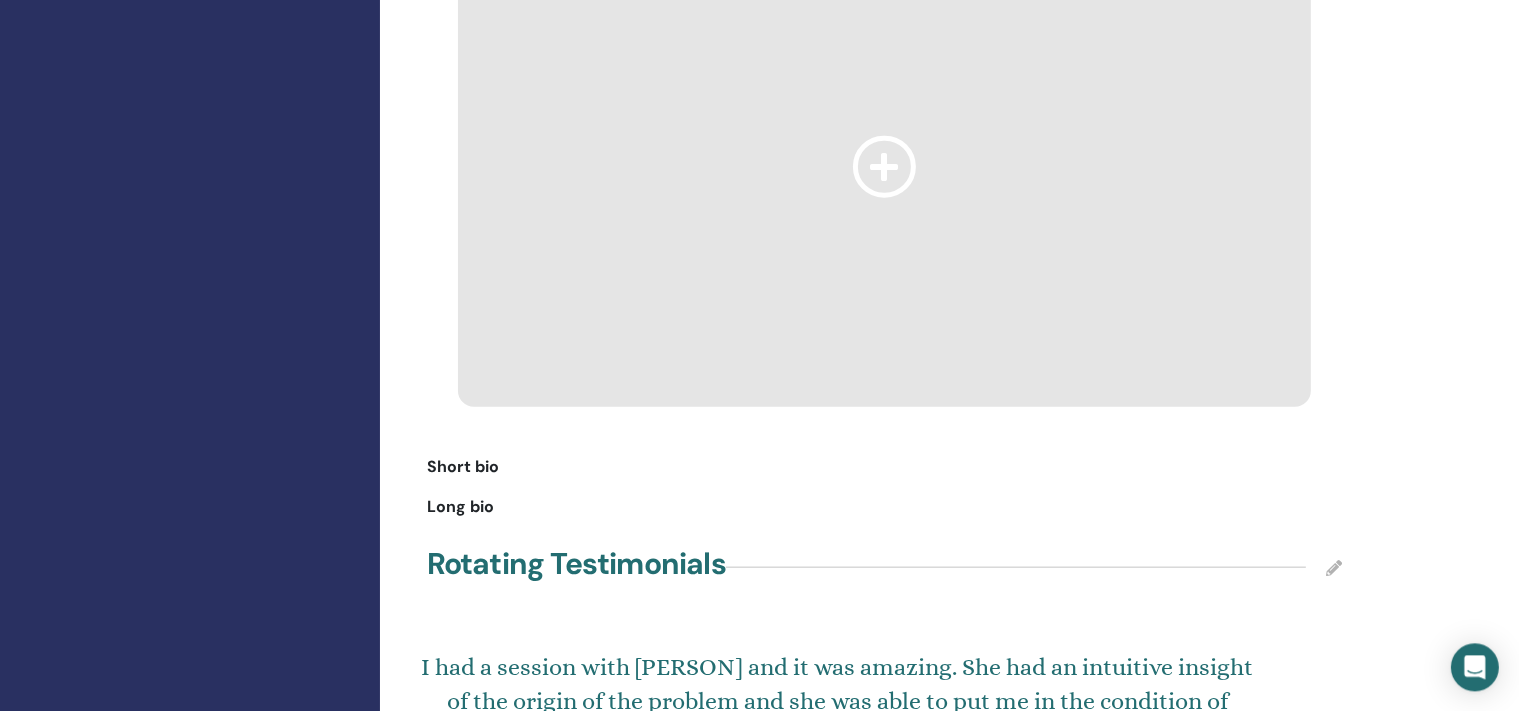 click at bounding box center [1334, 567] 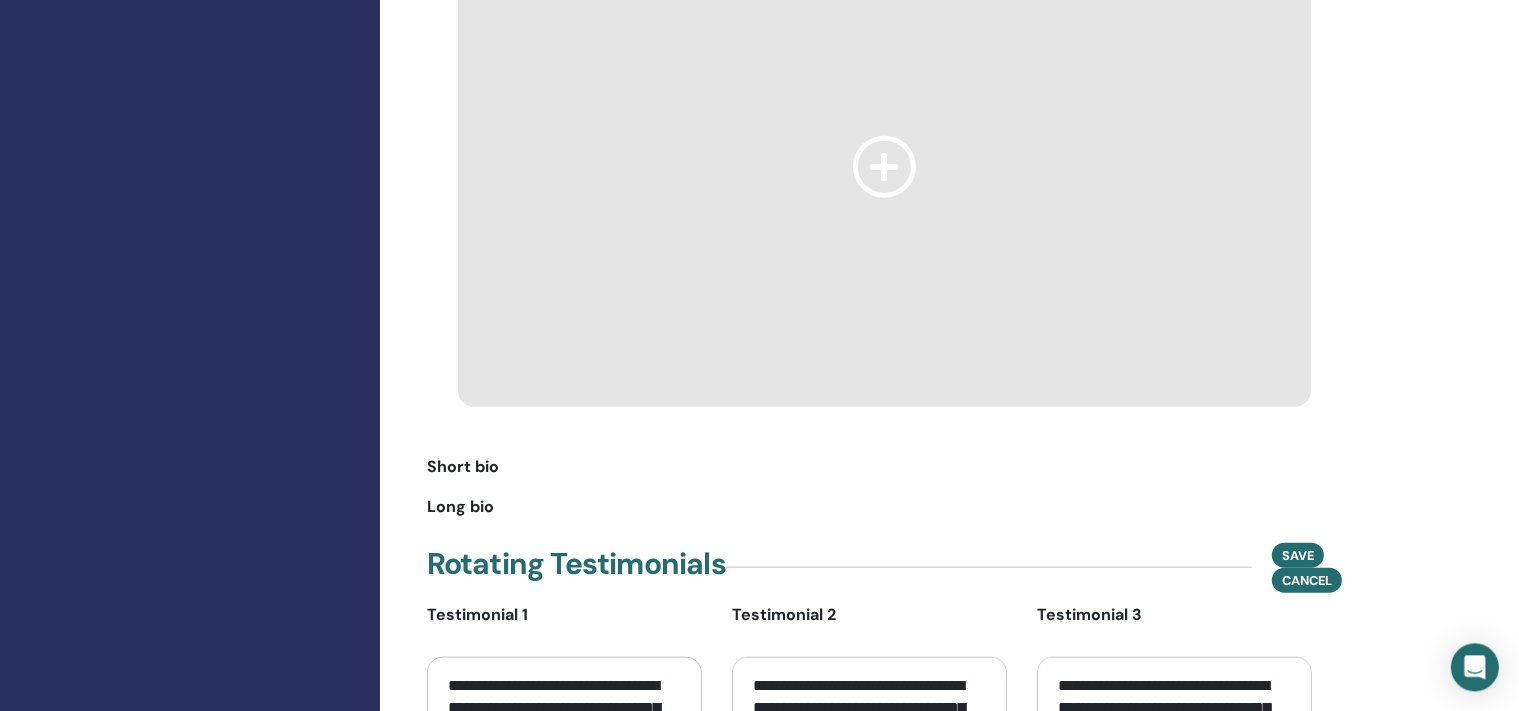 scroll, scrollTop: 2161, scrollLeft: 0, axis: vertical 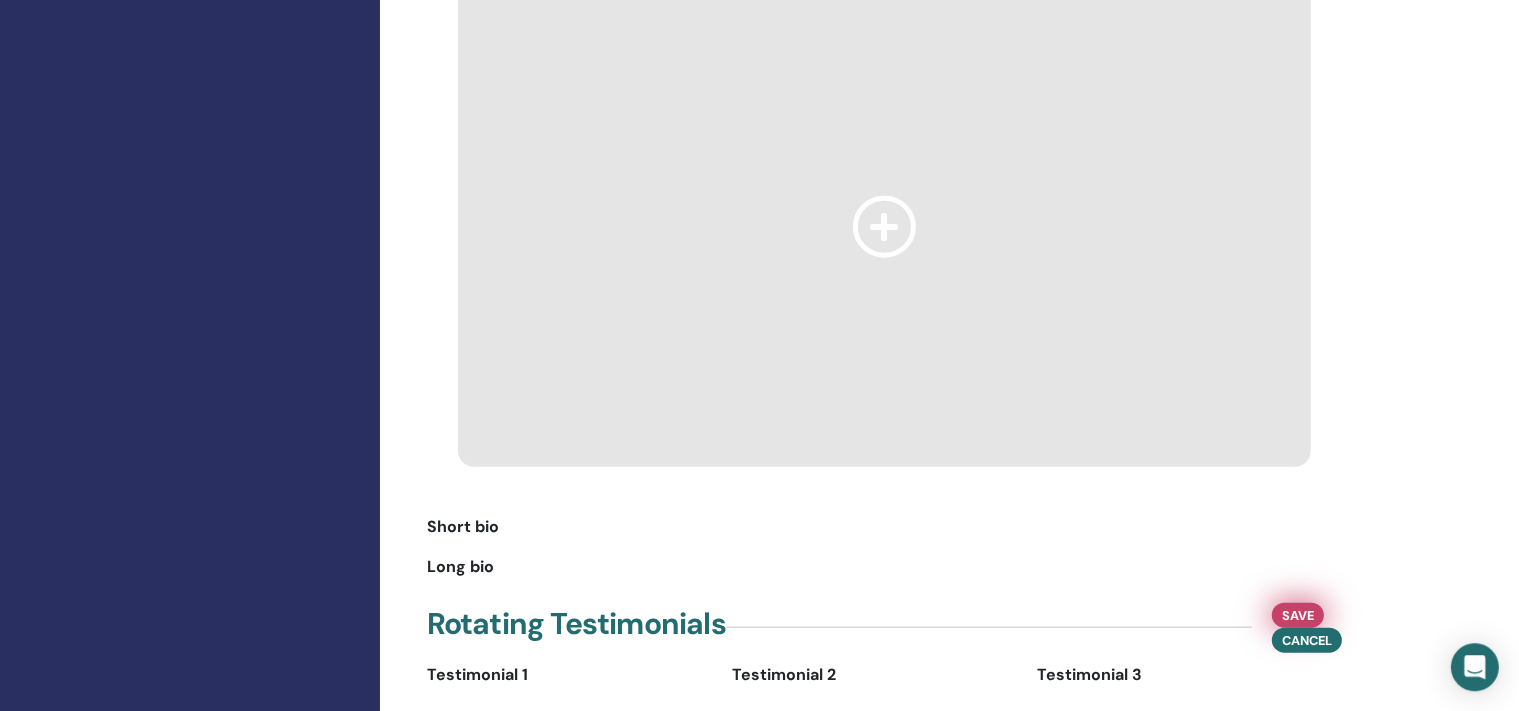 click on "Save" at bounding box center [1298, 614] 